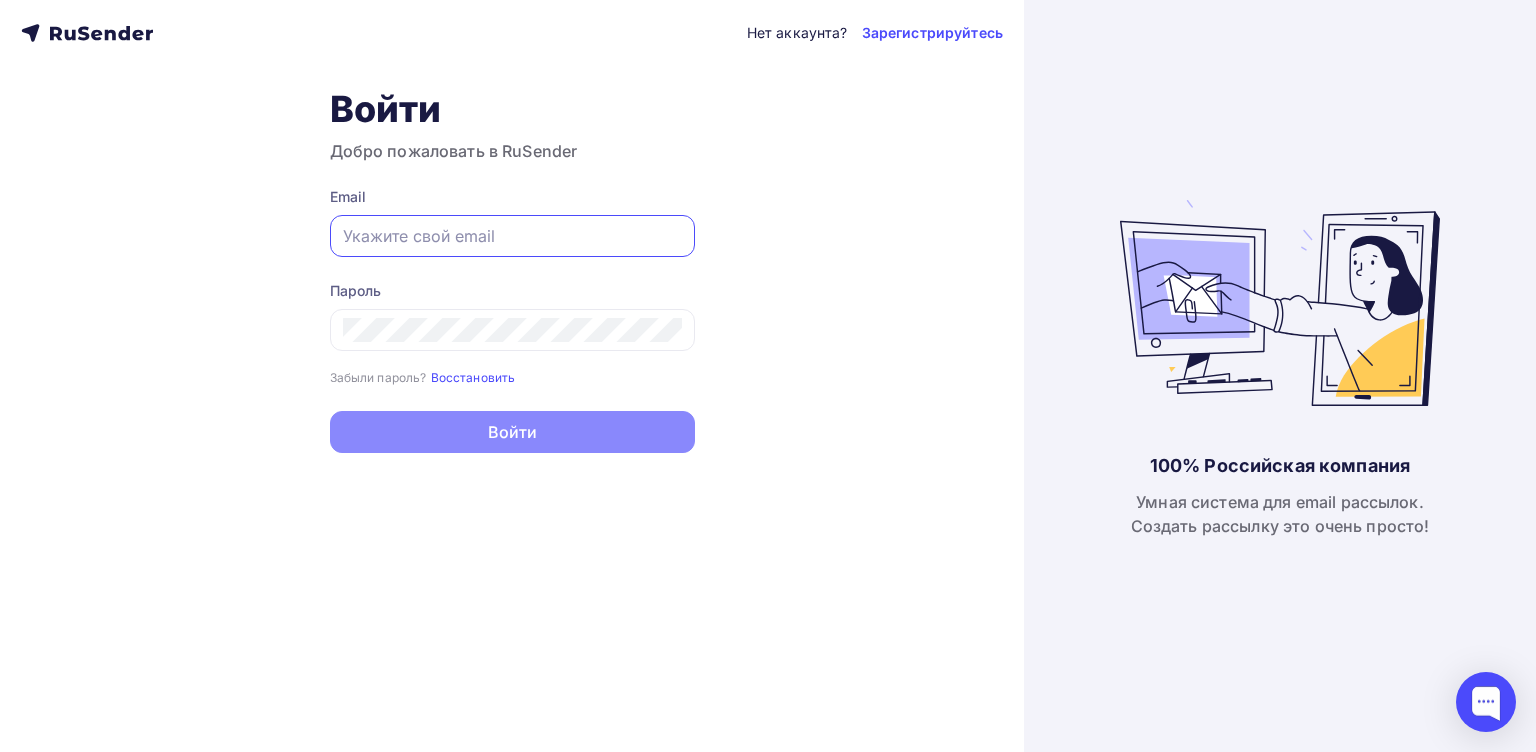 click at bounding box center (512, 236) 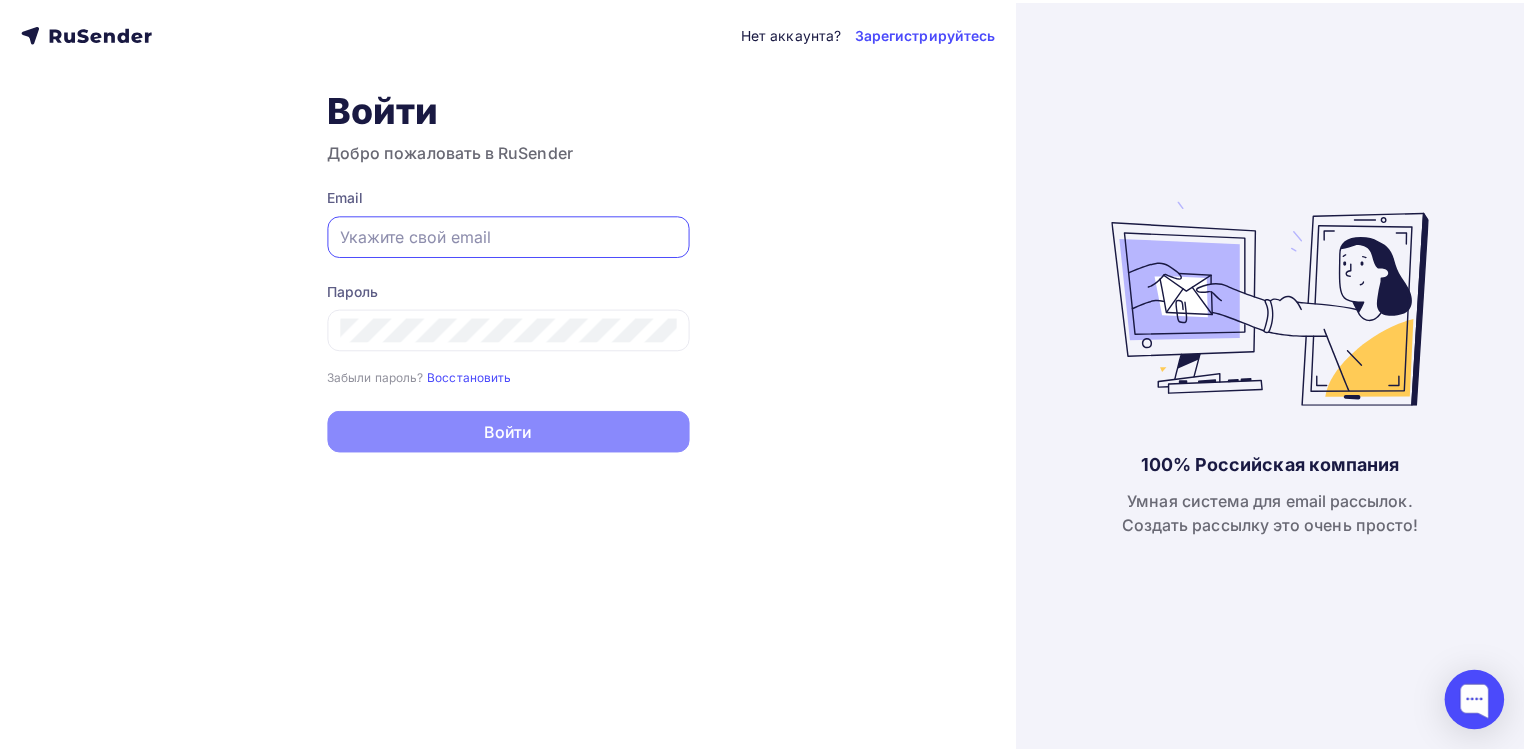 scroll, scrollTop: 0, scrollLeft: 0, axis: both 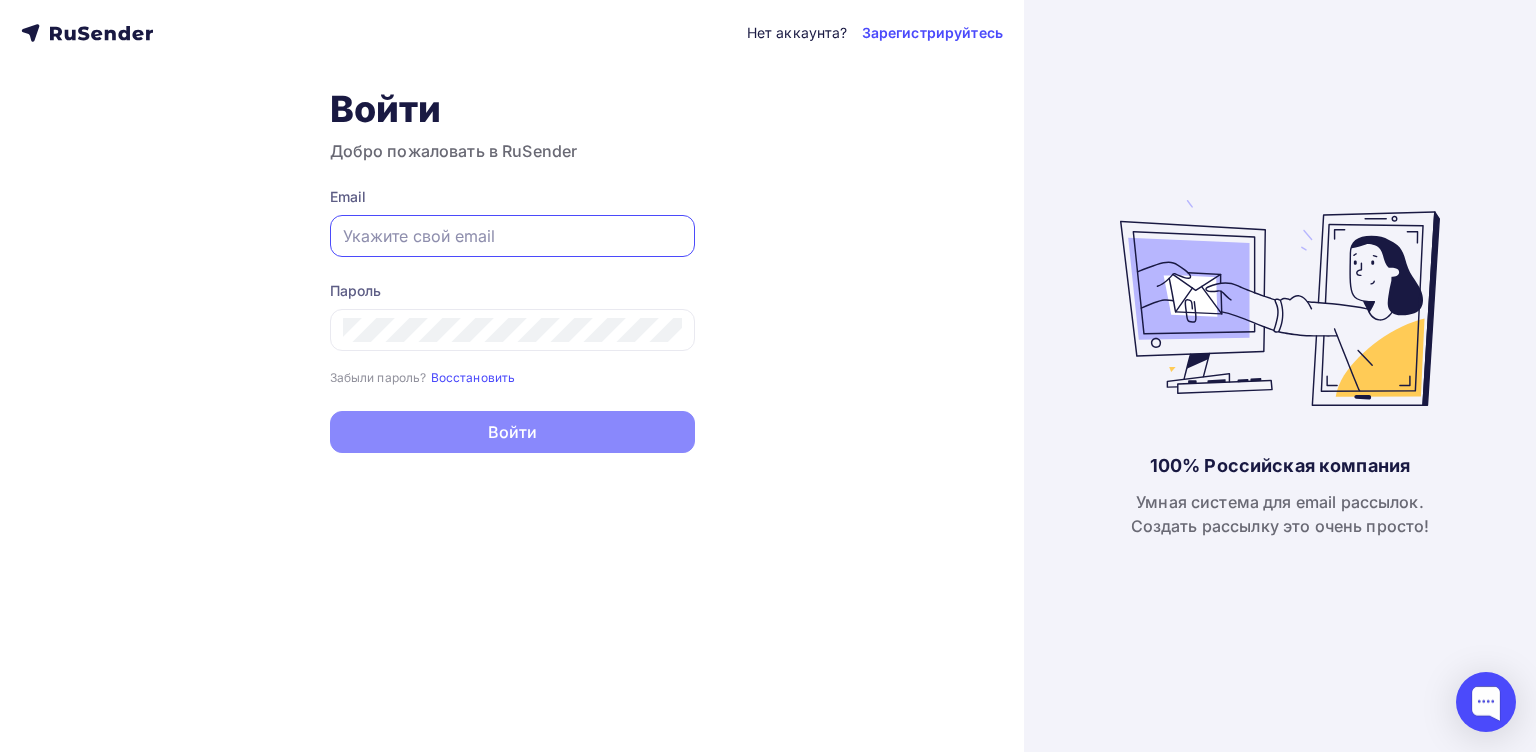 type on "[EMAIL]" 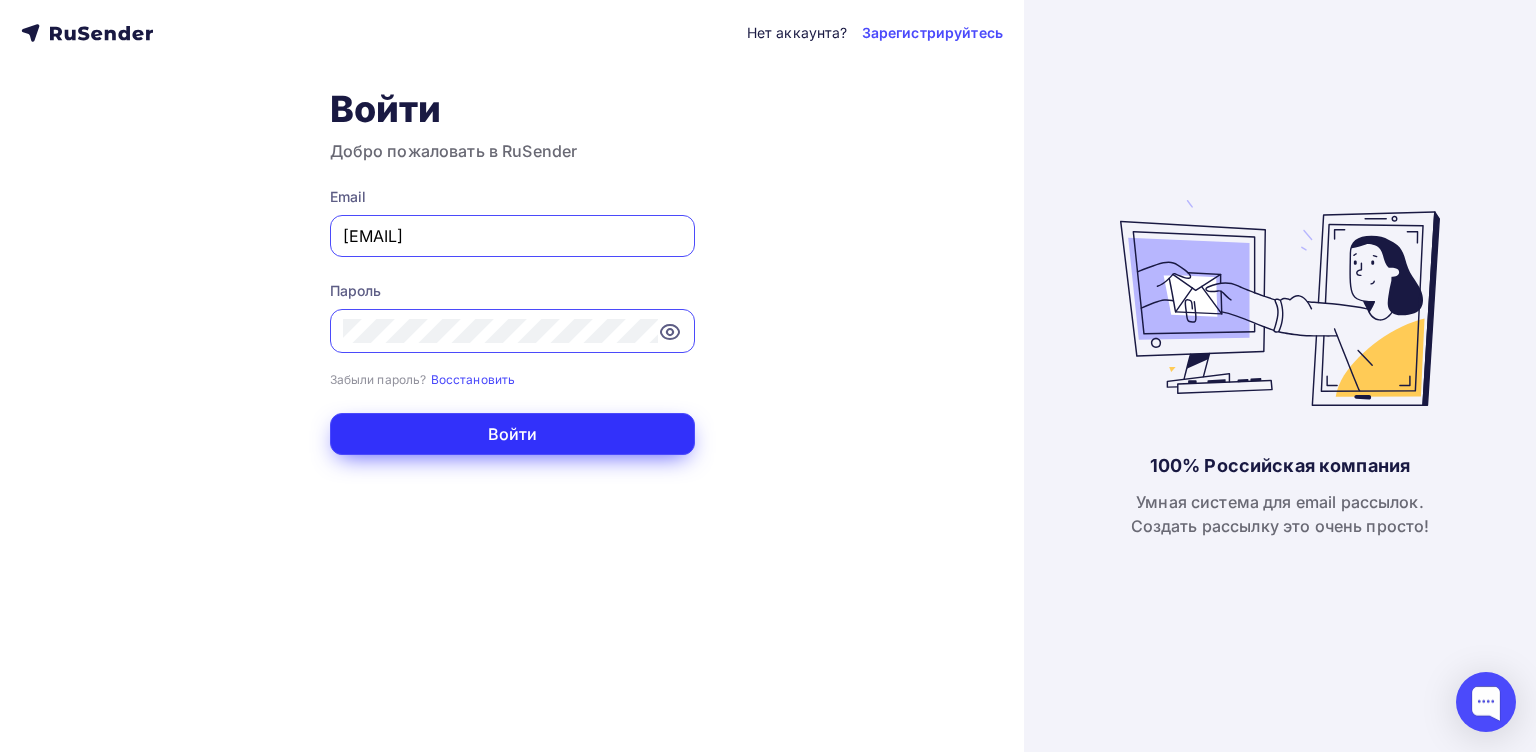 click on "Войти" at bounding box center [512, 434] 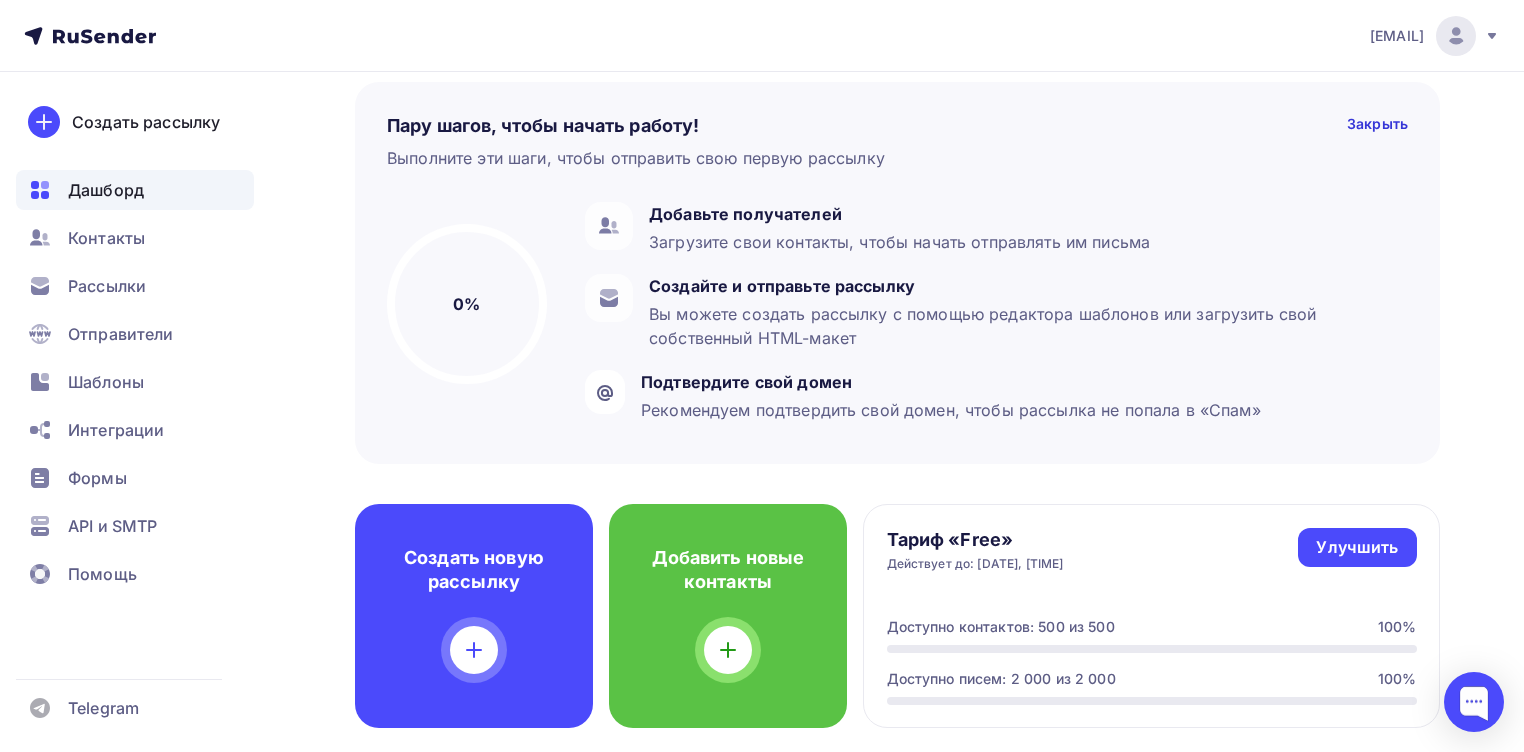 scroll, scrollTop: 240, scrollLeft: 0, axis: vertical 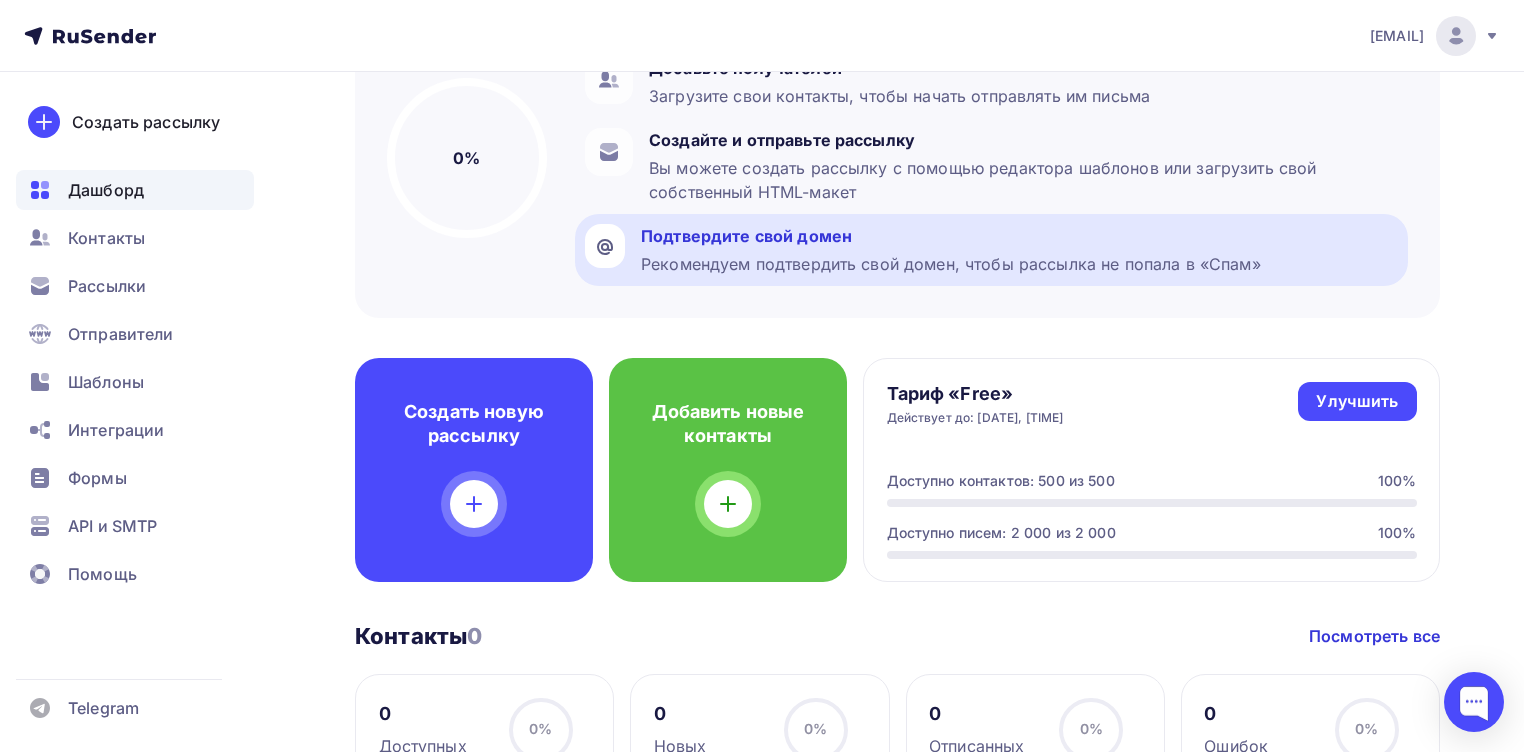 click on "Подтвердите свой домен" at bounding box center (951, 236) 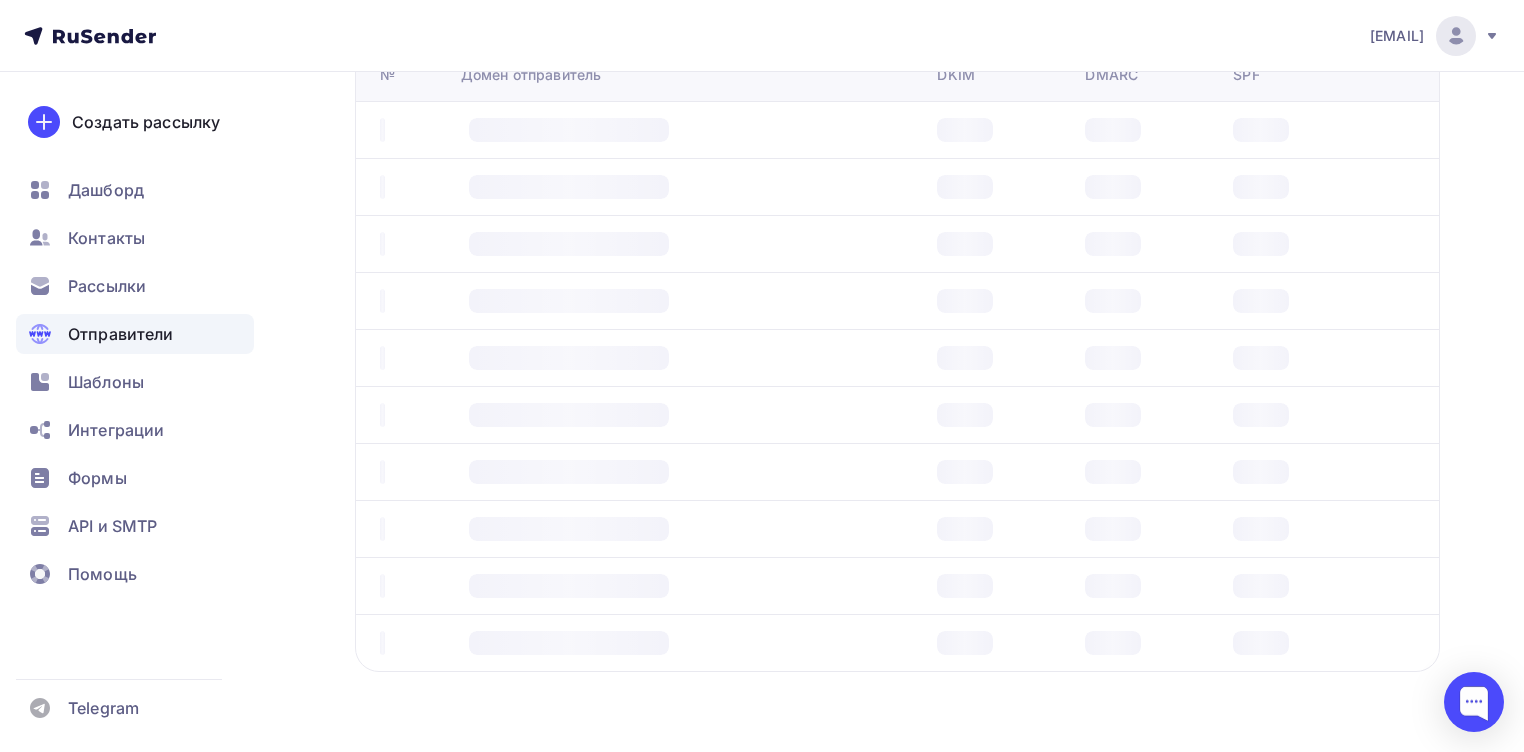 scroll, scrollTop: 0, scrollLeft: 0, axis: both 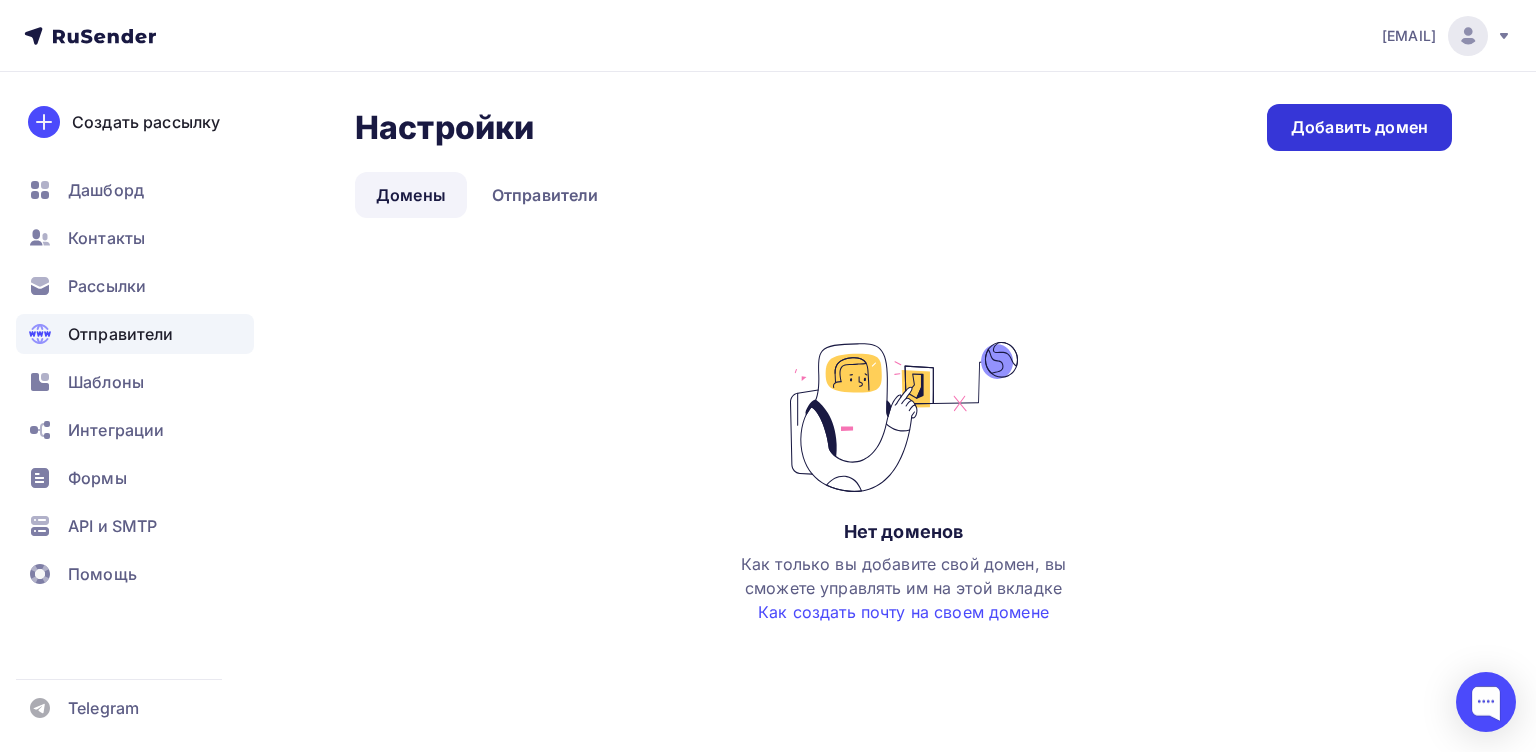 click on "Добавить домен" at bounding box center (1359, 127) 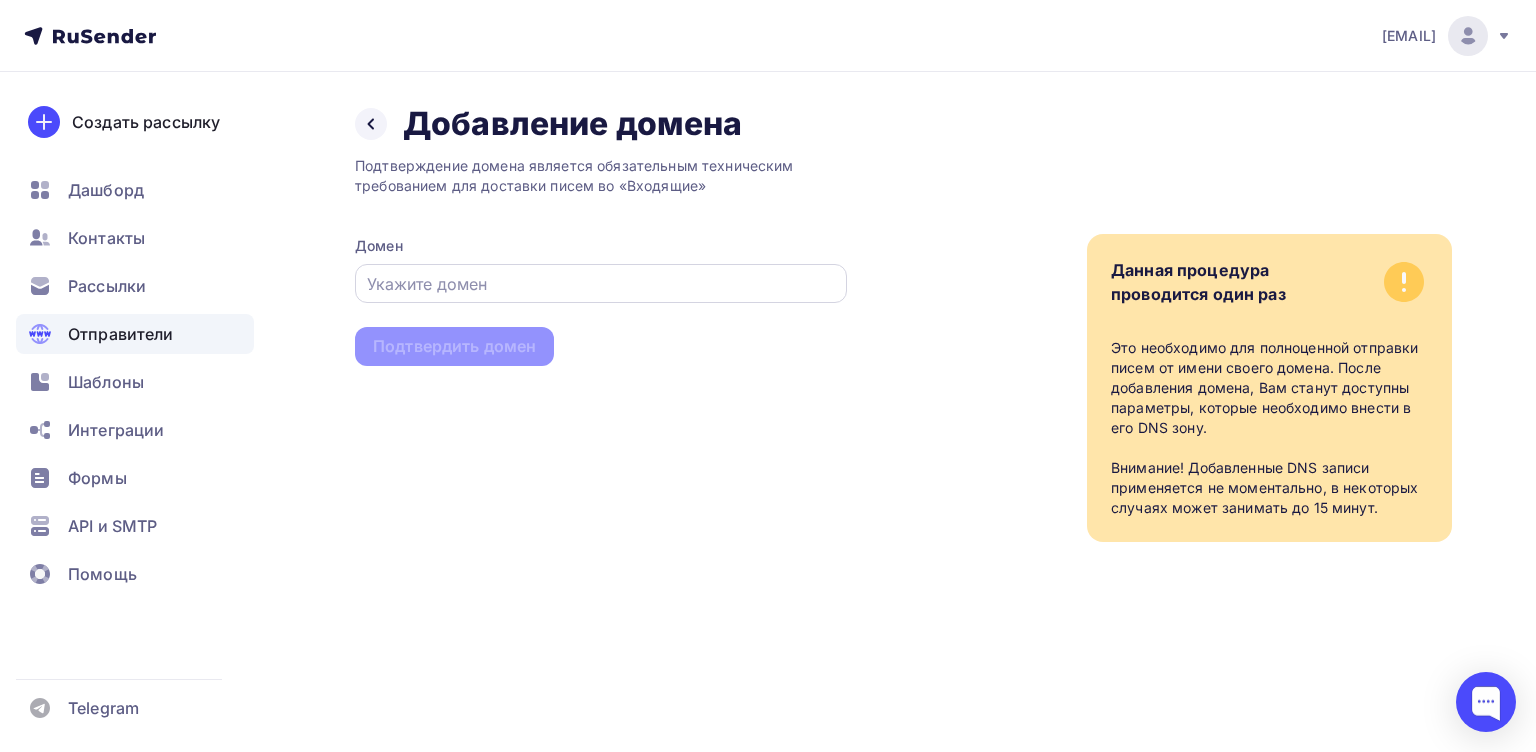 click at bounding box center [601, 283] 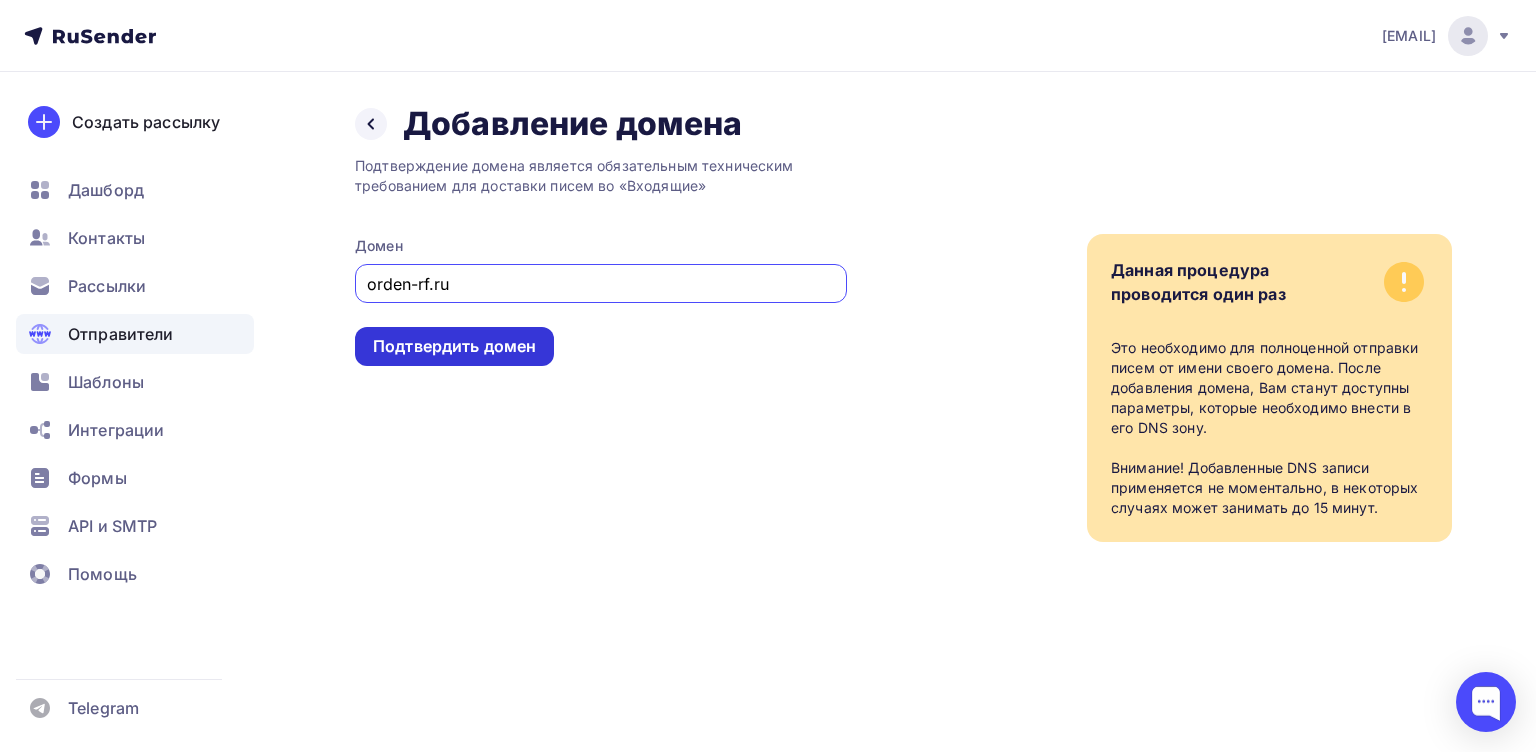 type on "orden-rf.ru" 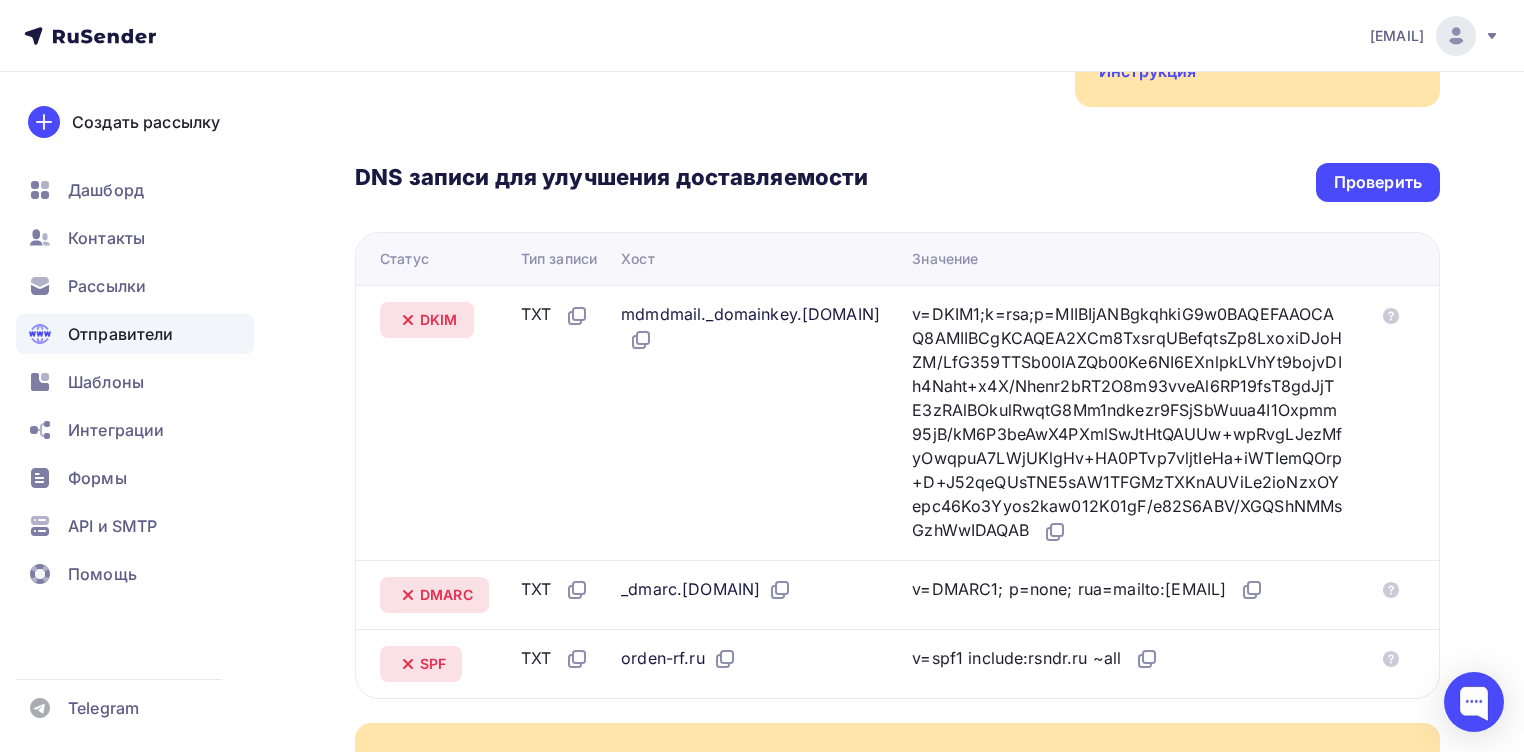 scroll, scrollTop: 400, scrollLeft: 0, axis: vertical 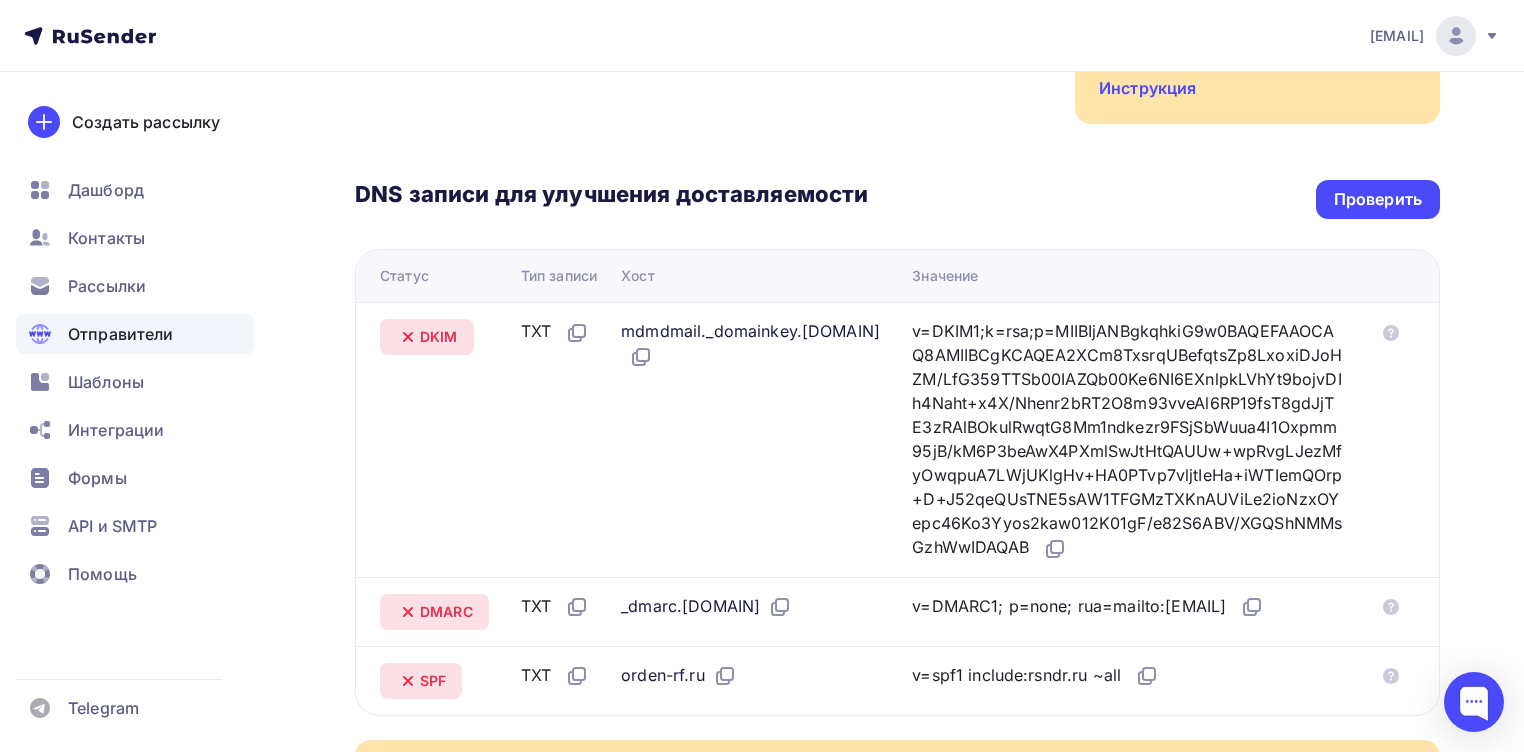 click on "DNS записи для улучшения доставляемости     Проверить
Статус
Тип записи
Хост
Значение
DKIM
TXT
mdmdmail._domainkey.[DOMAIN]
v=DKIM1;k=rsa;p=MIIBIjANBgkqhkiG9w0BAQEFAAOCAQ8AMIIBCgKCAQEA2XCm8TxsrqUBefqtsZp8LxoxiDJoHZM/LfG359TTSb00IAZQb00Ke6NI6EXnlpkLVhYt9bojvDIh4Naht+x4X/Nhenr2bRT2O8m93vveAl6RP19fsT8gdJjTE3zRAlBOkulRwqtG8Mm1ndkezr9FSjSbWuua4I1Oxpmm95jB/kM6P3beAwX4PXmlSwJtHtQAUUw+wpRvgLJezMfyOwqpuA7LWjUKlgHv+HA0PTvp7vljtIeHa+iWTIemQOrp+D+J52qeQUsTNE5sAW1TFGMzTXKnAUViLe2ioNzxOYepc46Ko3Yyos2kaw012K01gF/e82S6ABV/XGQShNMMsGzhWwIDAQAB
DMARC" at bounding box center (897, 420) 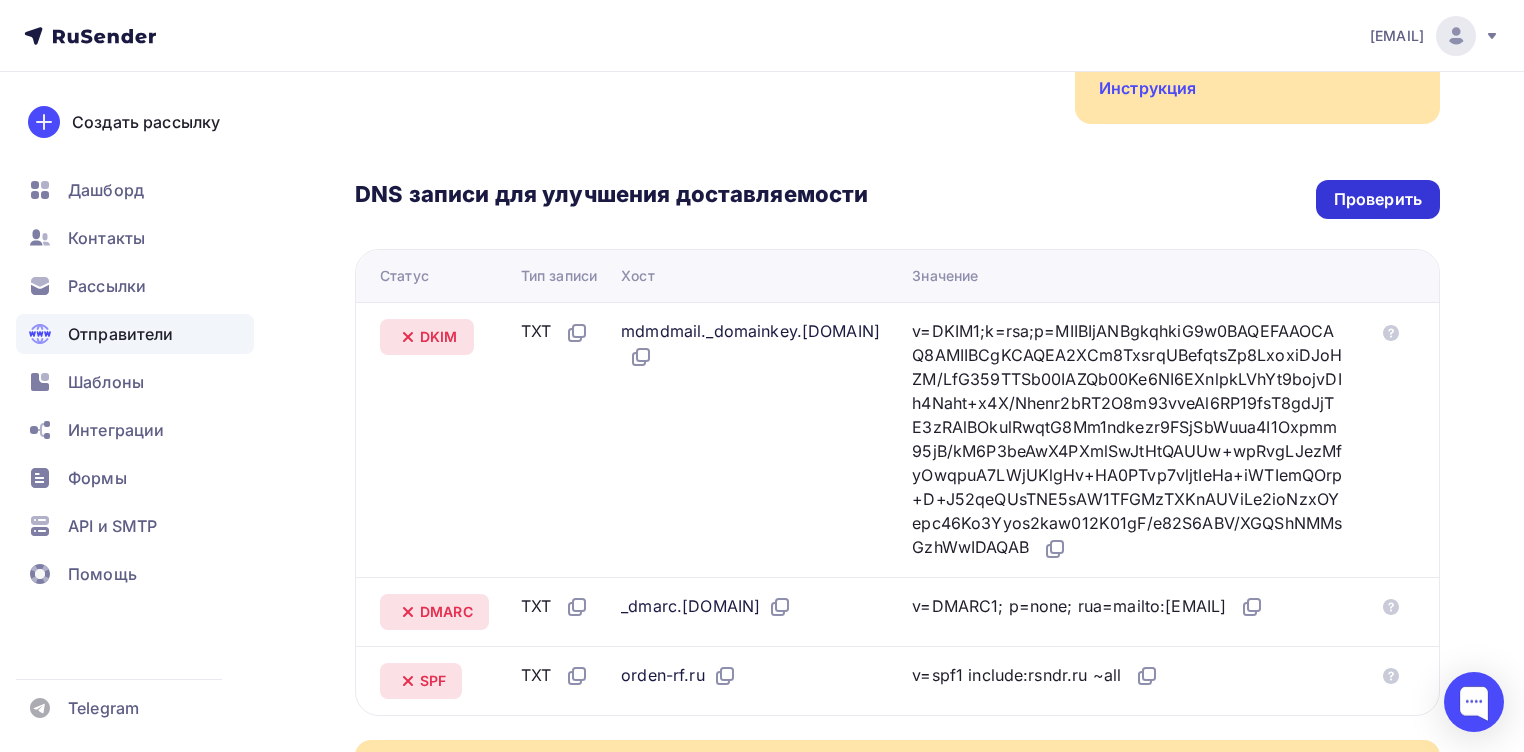 click on "Проверить" at bounding box center [1378, 199] 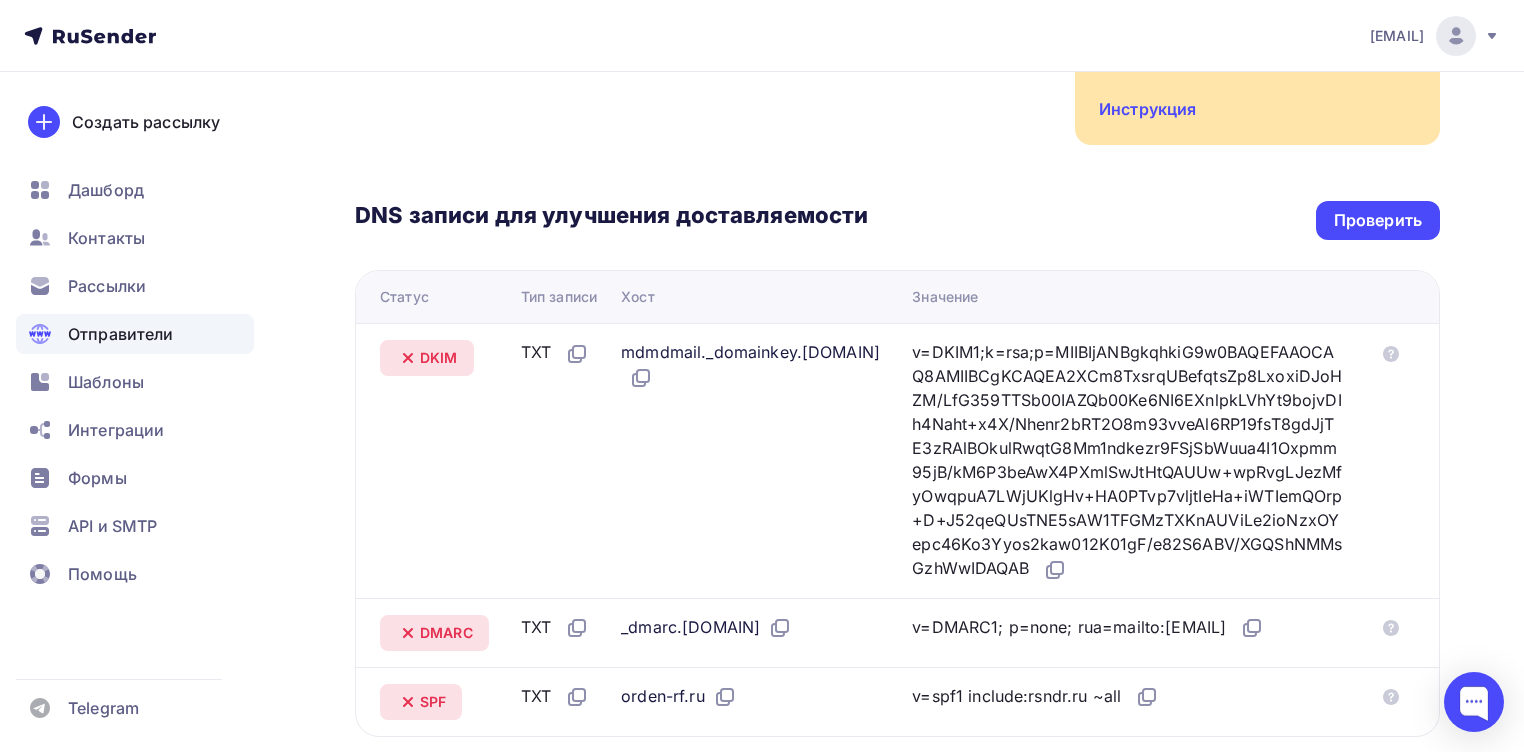 scroll, scrollTop: 480, scrollLeft: 0, axis: vertical 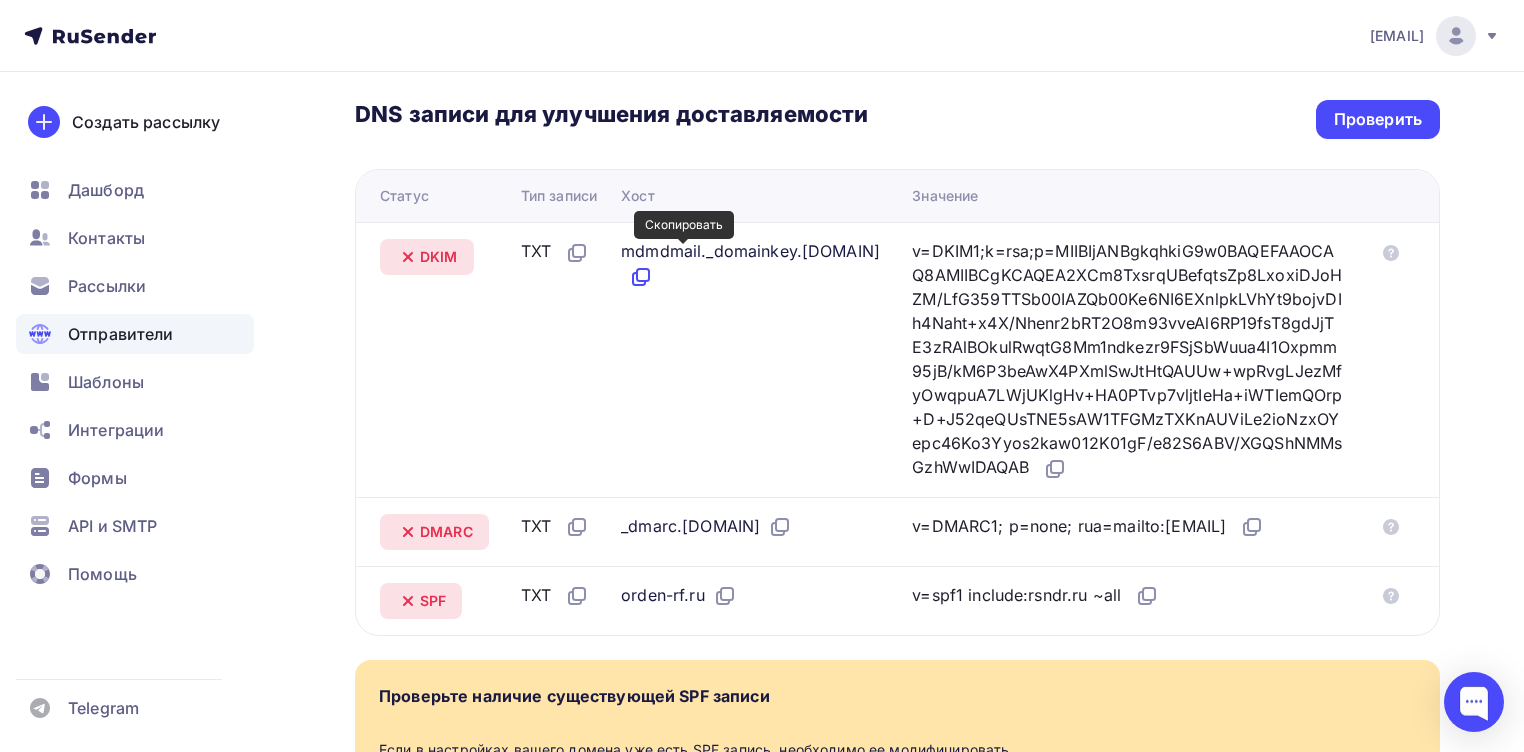 click 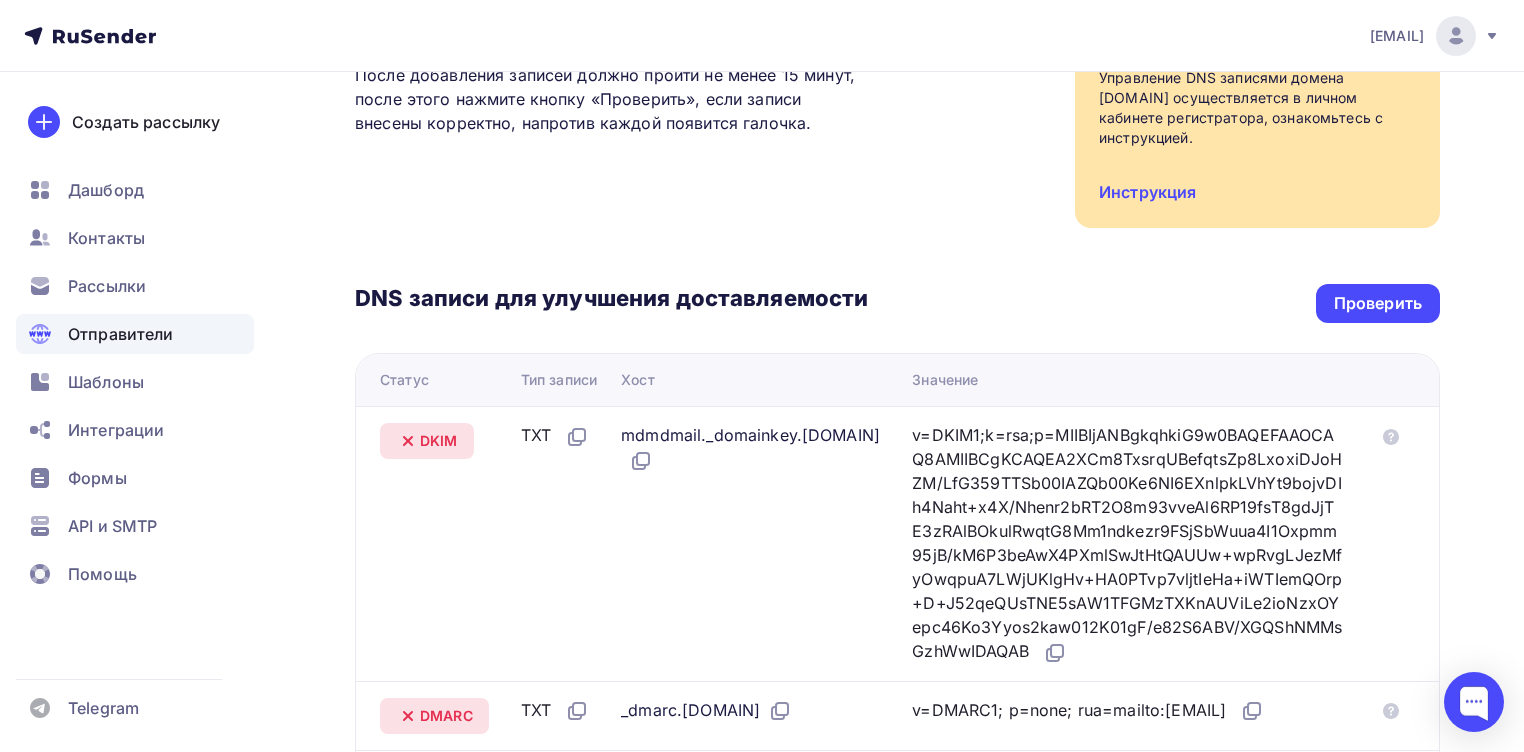 scroll, scrollTop: 320, scrollLeft: 0, axis: vertical 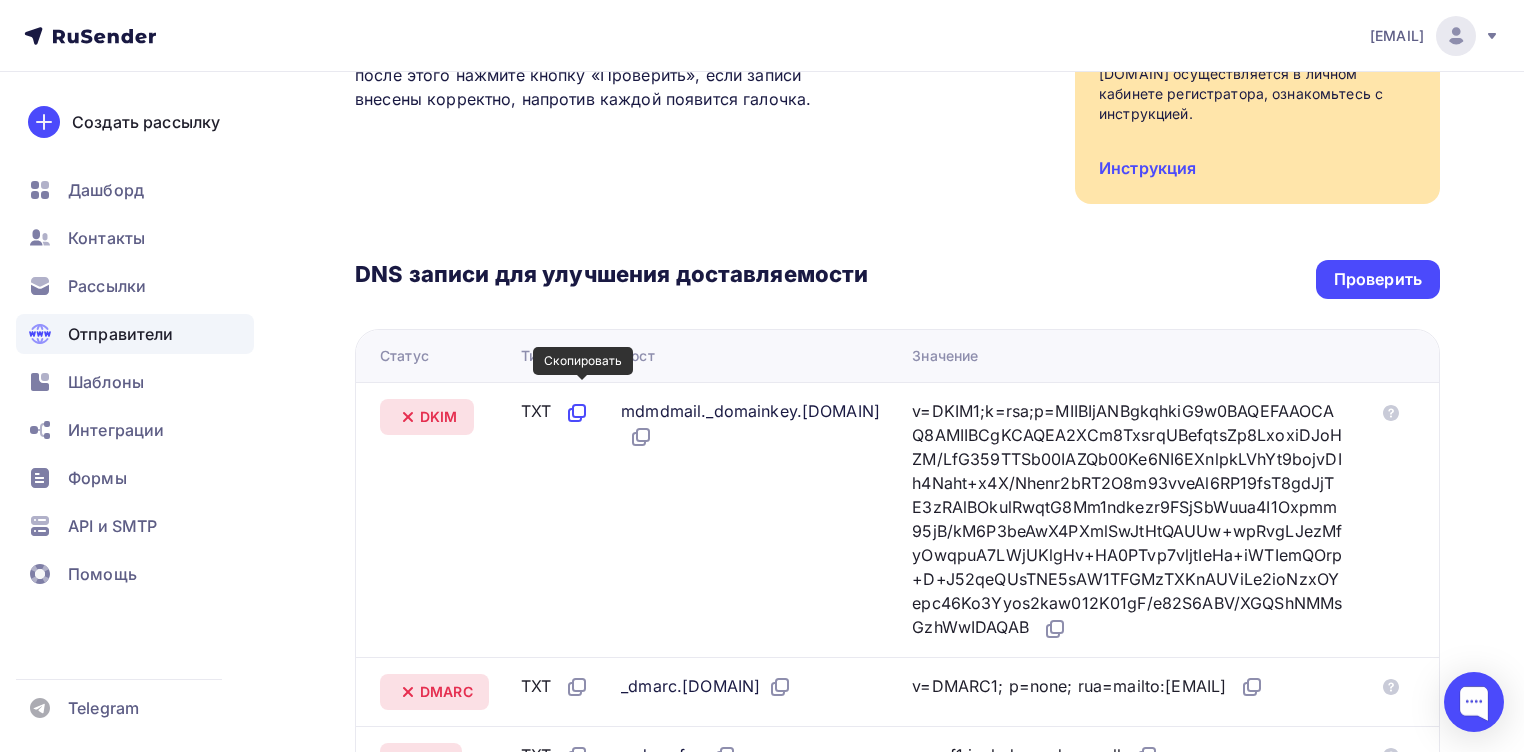 click 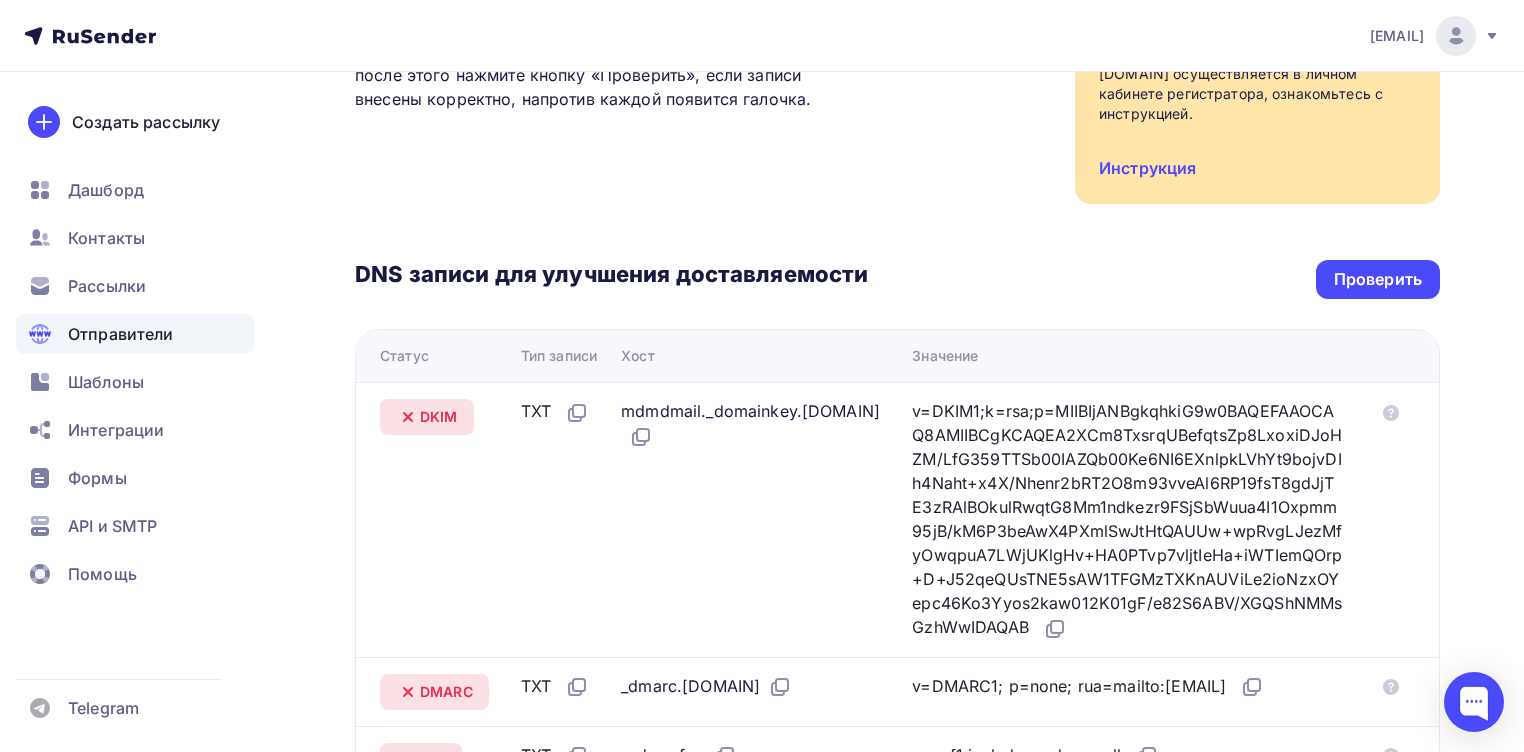 click on "mdmdmail._domainkey.[DOMAIN]" at bounding box center (750, 424) 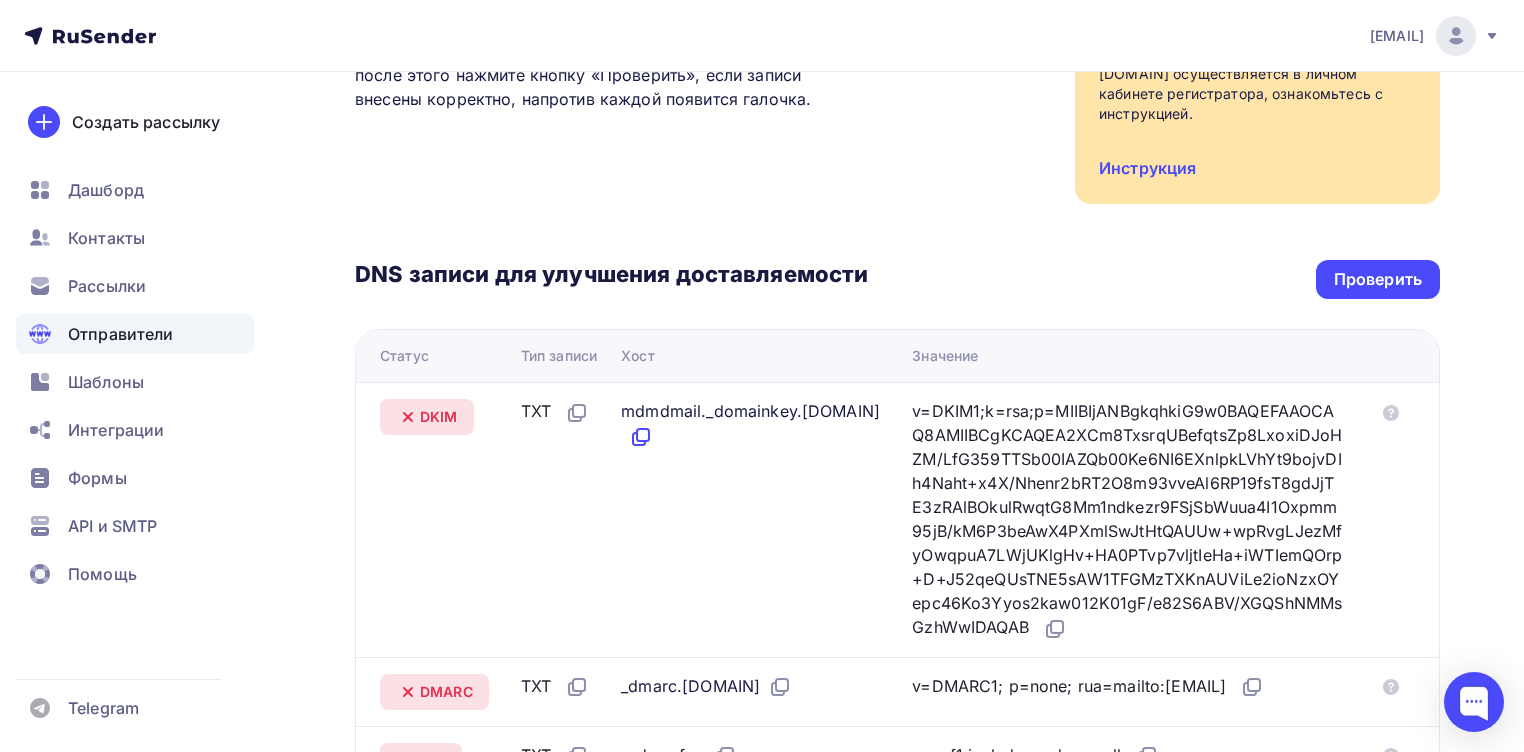 click 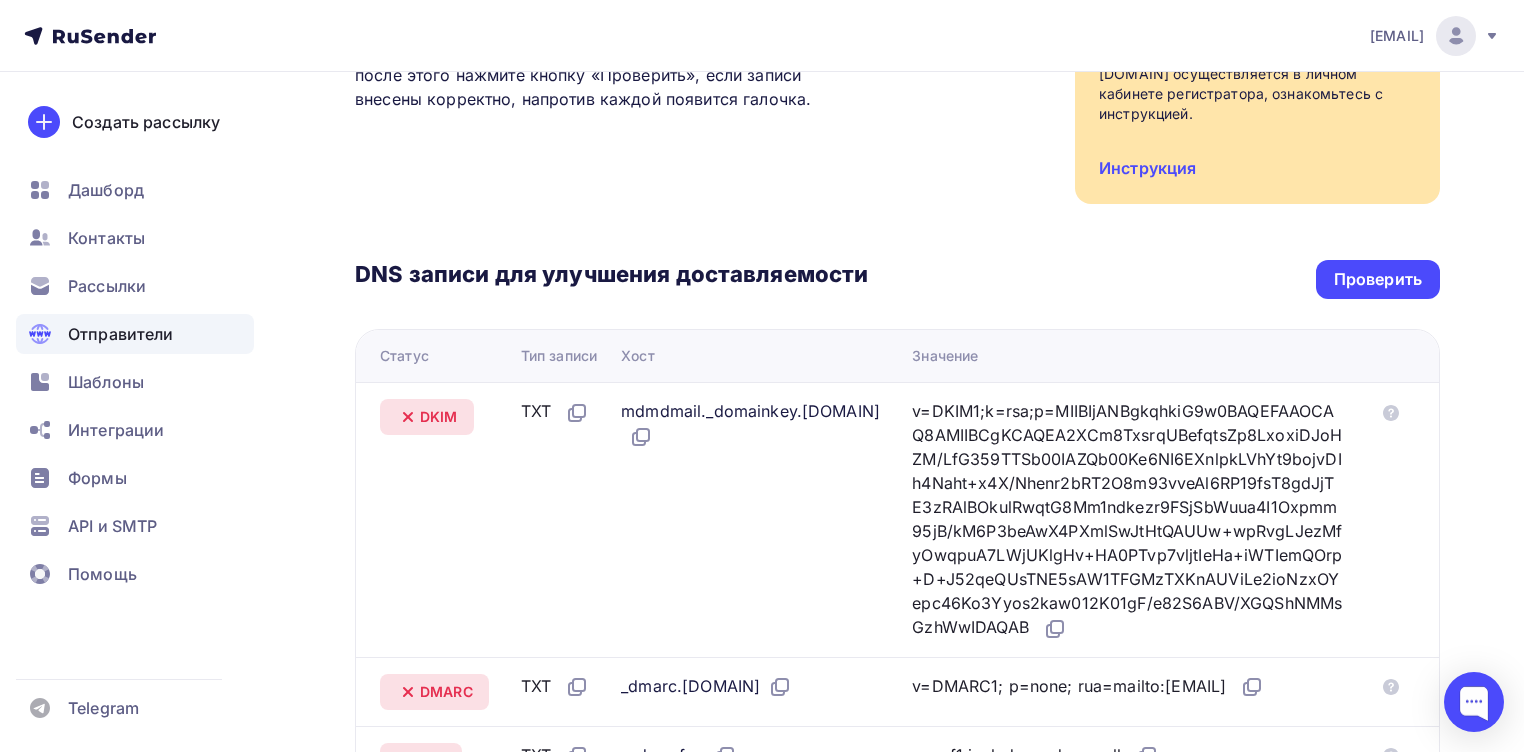click on "DKIM" at bounding box center [439, 417] 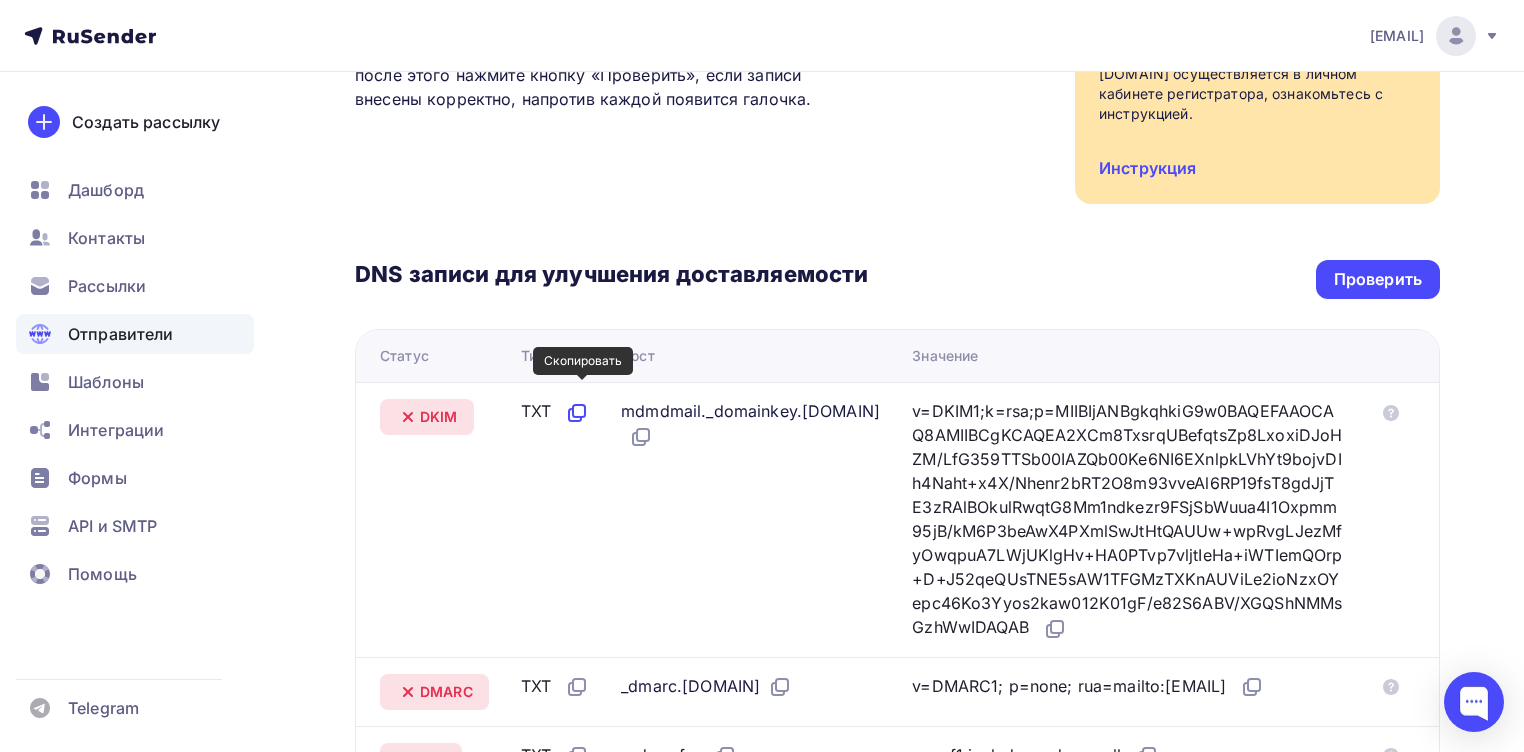 click 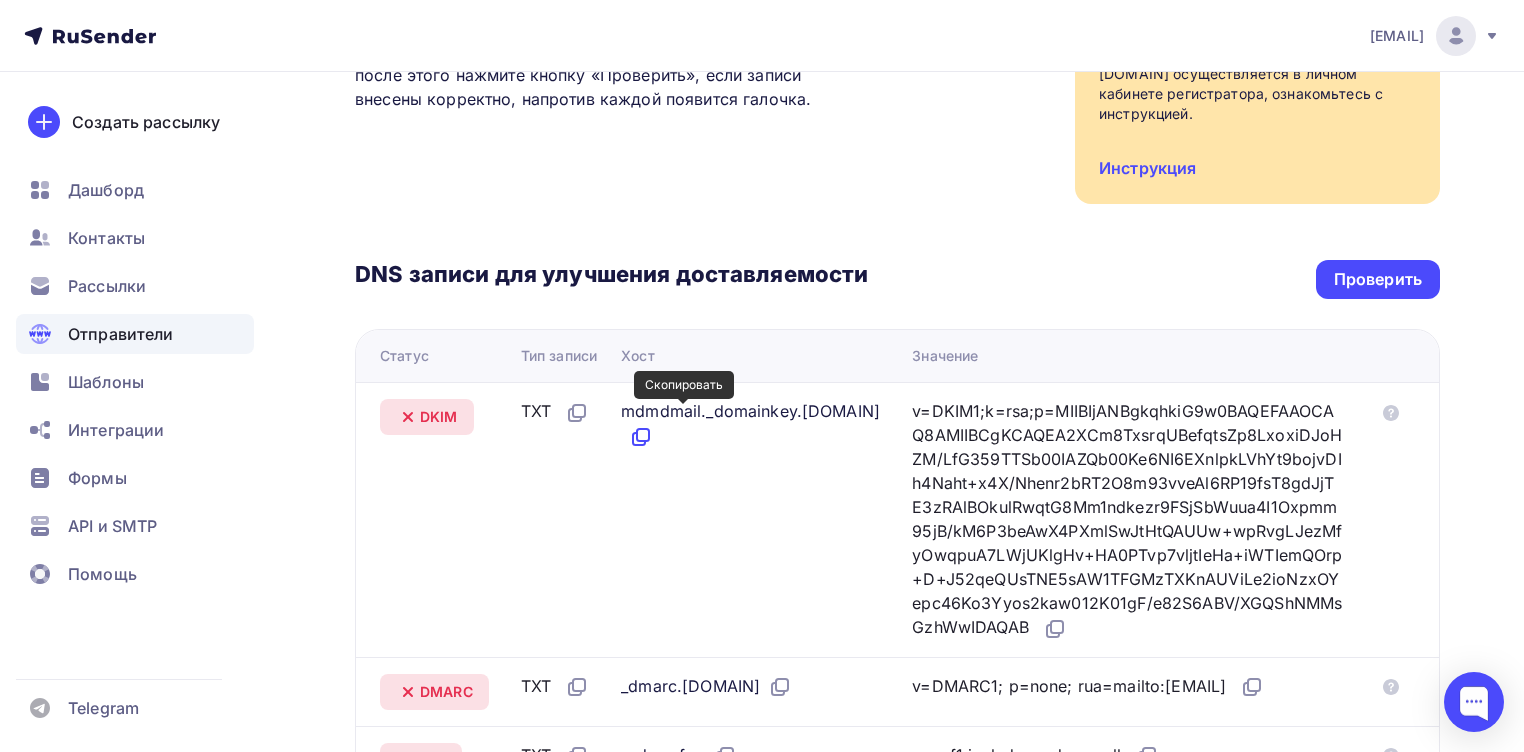 click 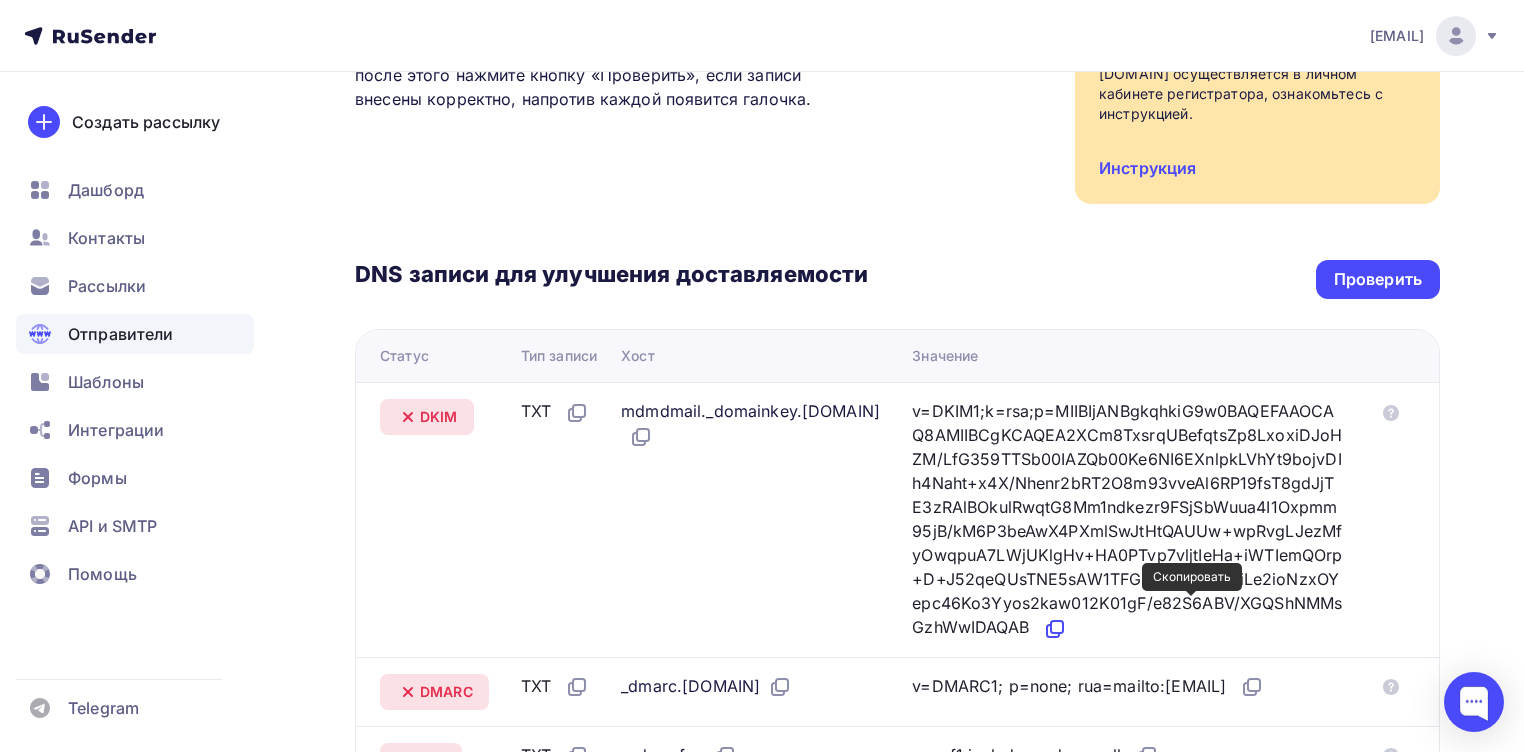 click 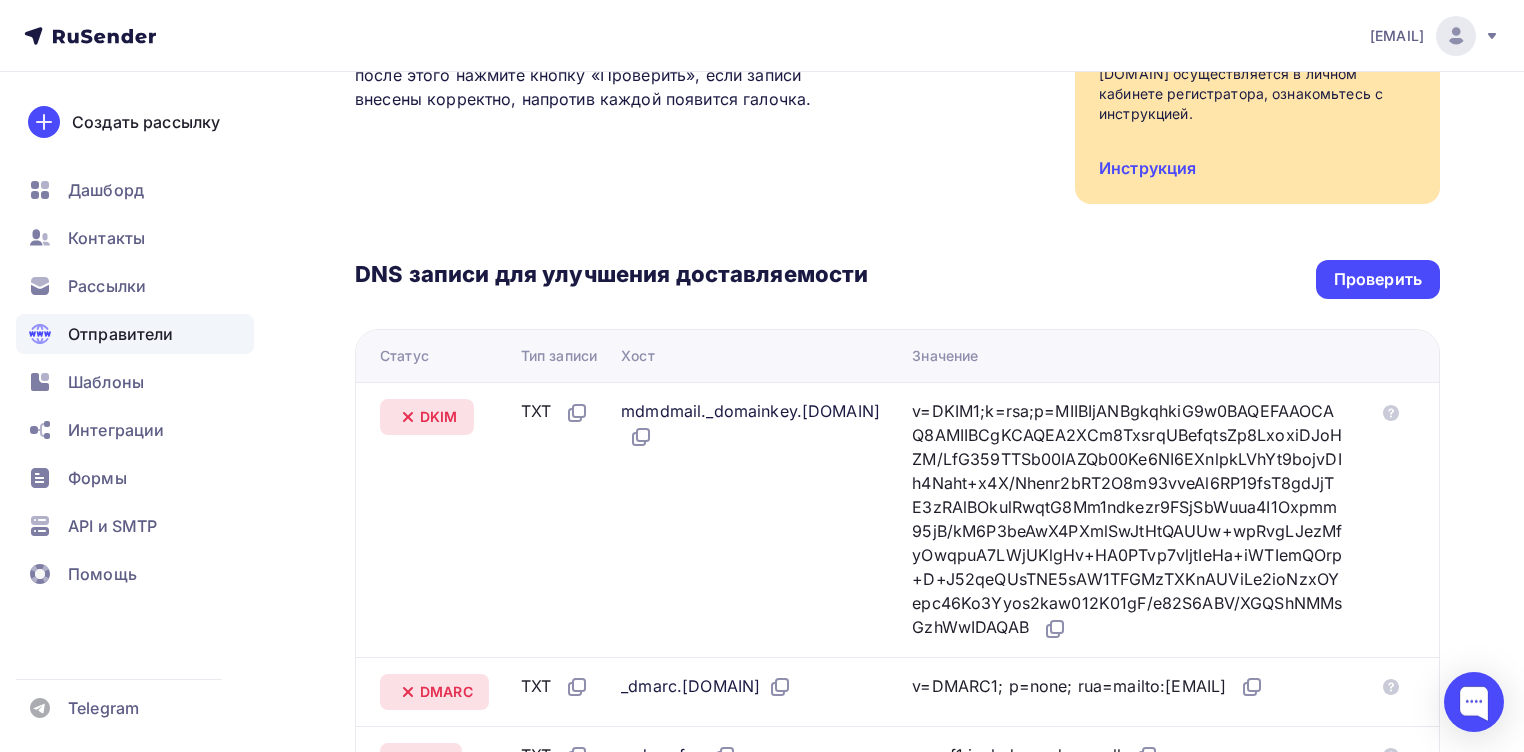 click on "DKIM" at bounding box center [439, 417] 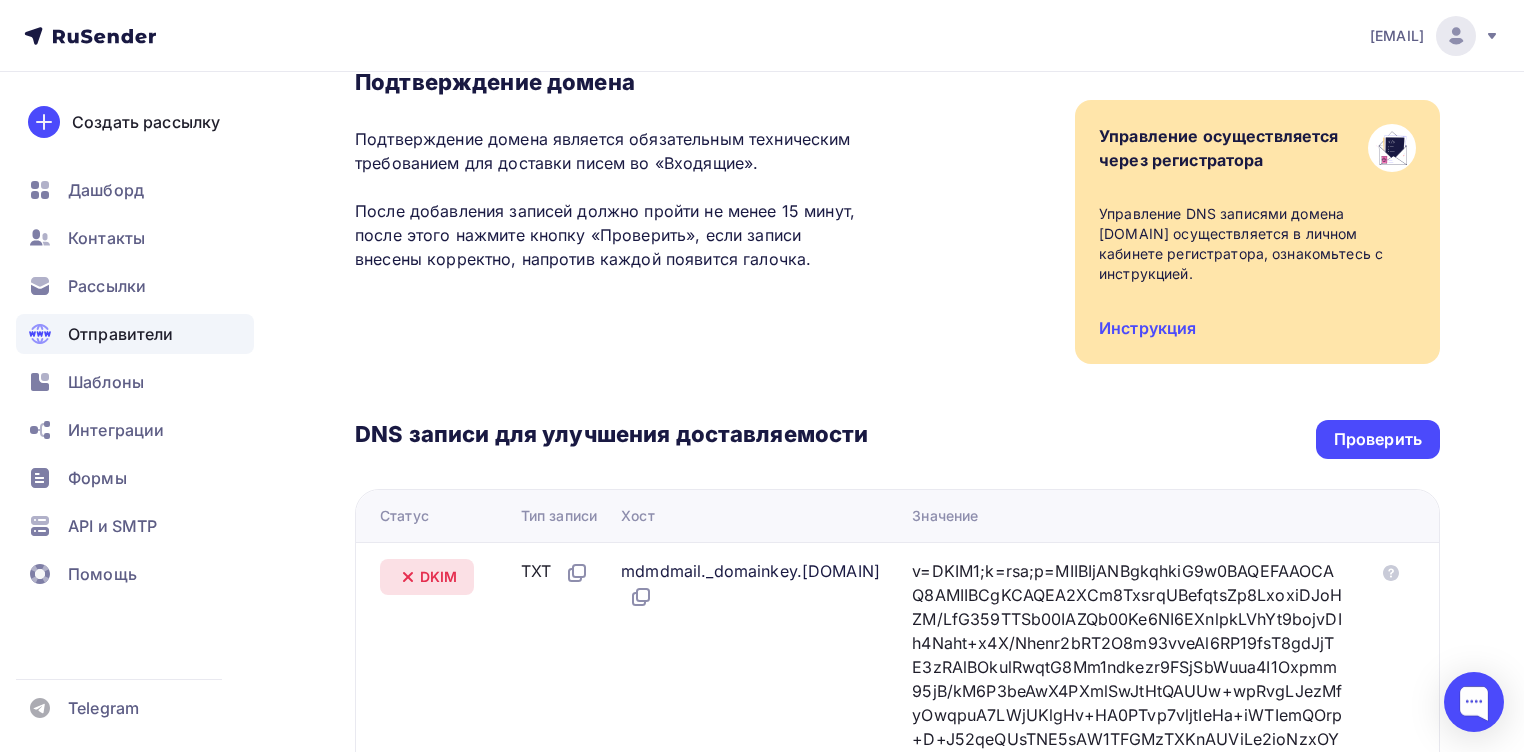 scroll, scrollTop: 160, scrollLeft: 0, axis: vertical 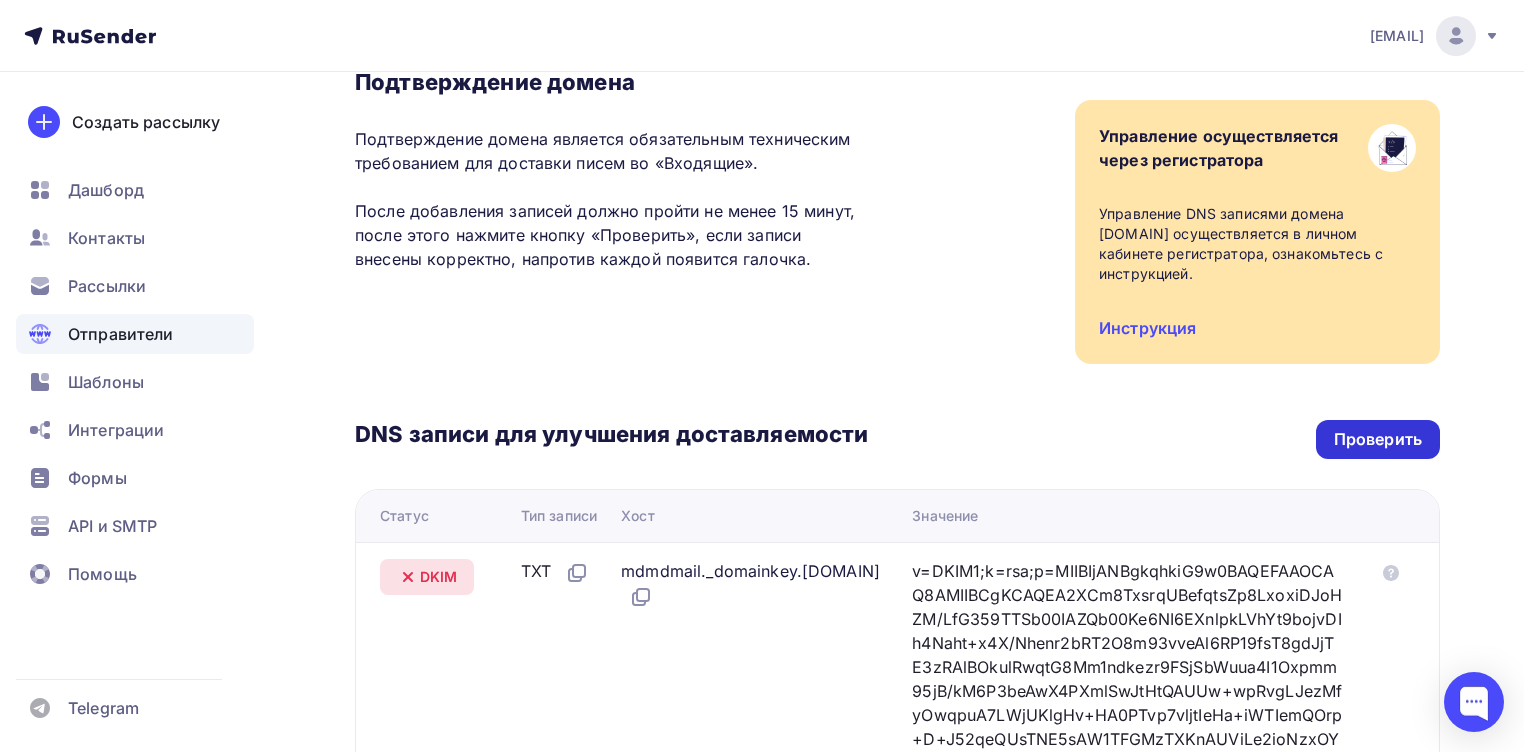 click on "Проверить" at bounding box center [1378, 439] 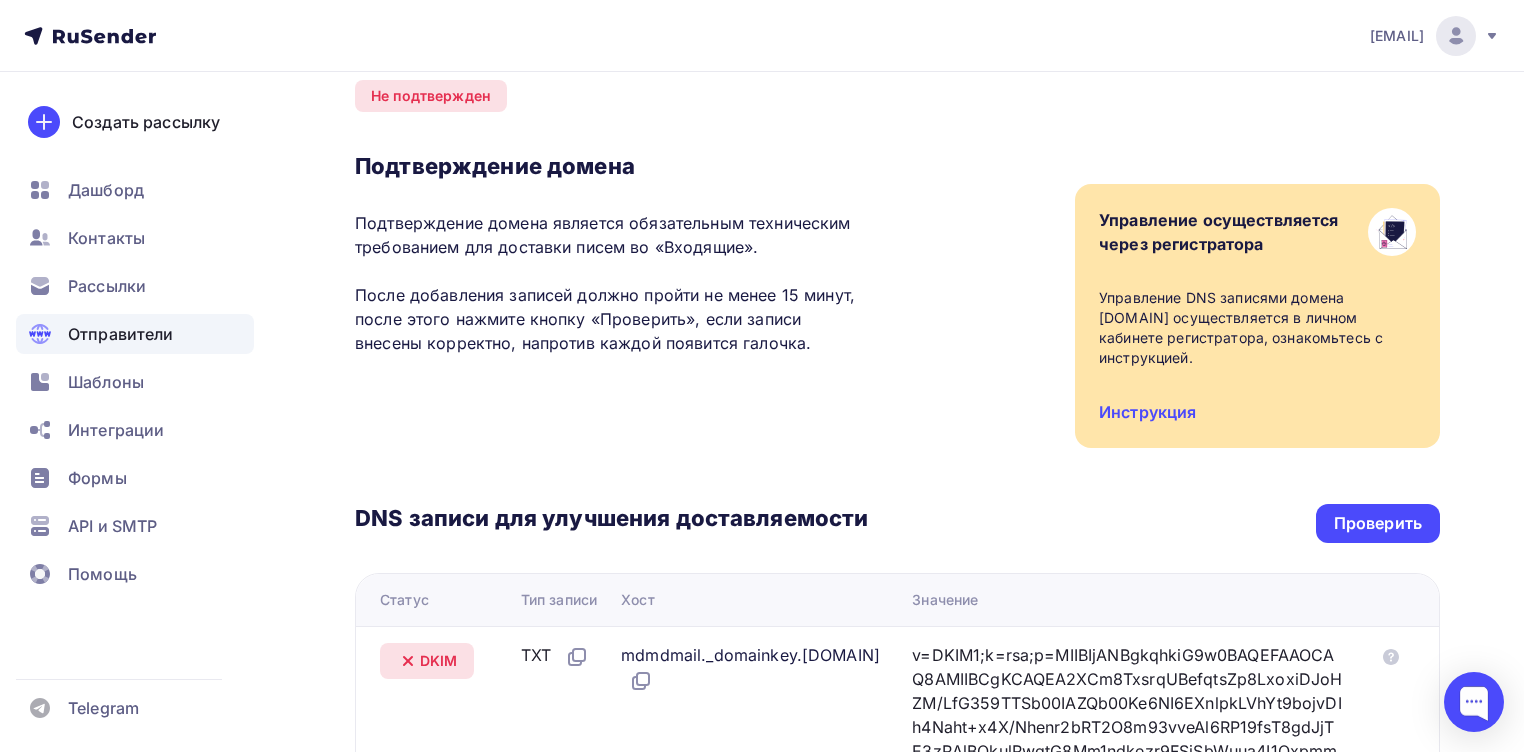 scroll, scrollTop: 0, scrollLeft: 0, axis: both 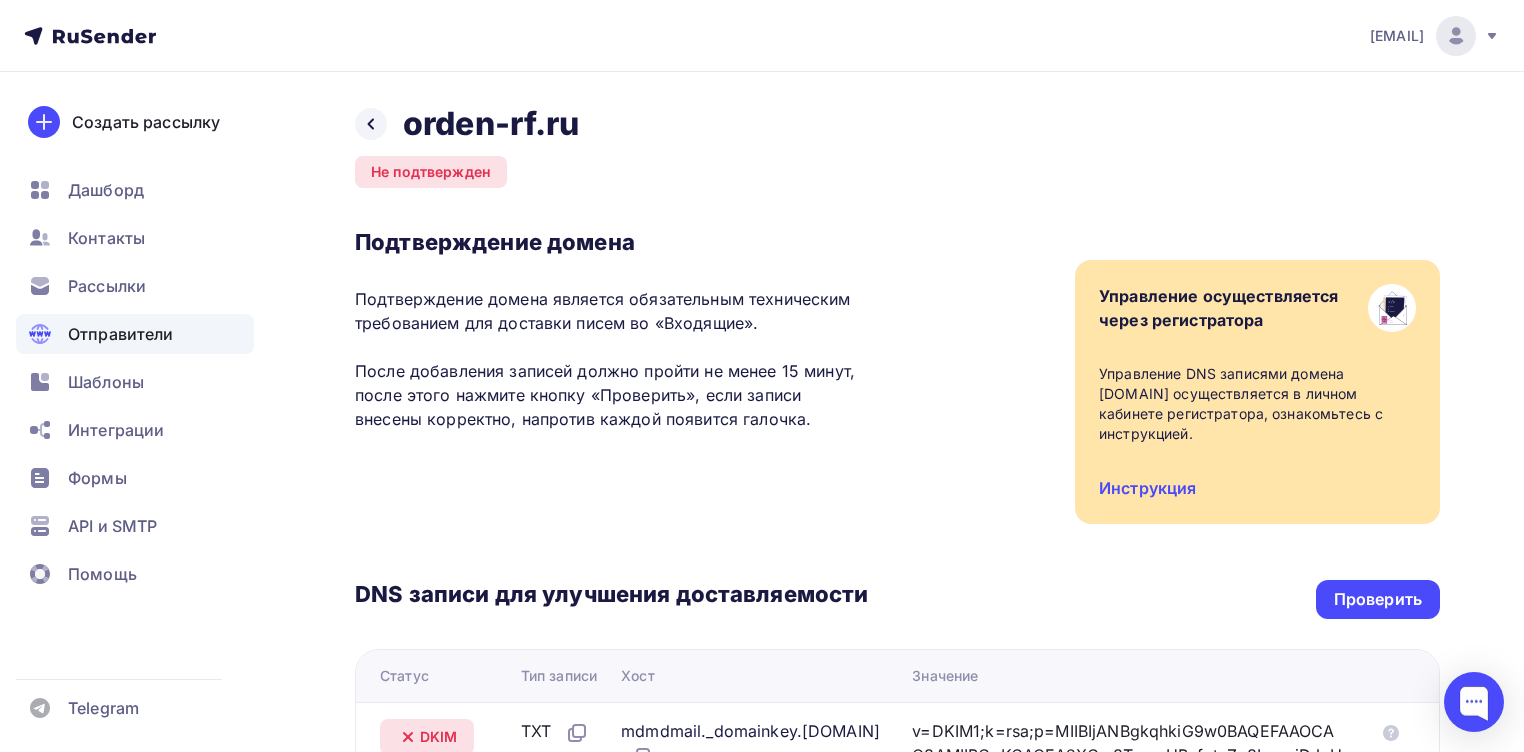 click on "Не подтвержден" at bounding box center [431, 172] 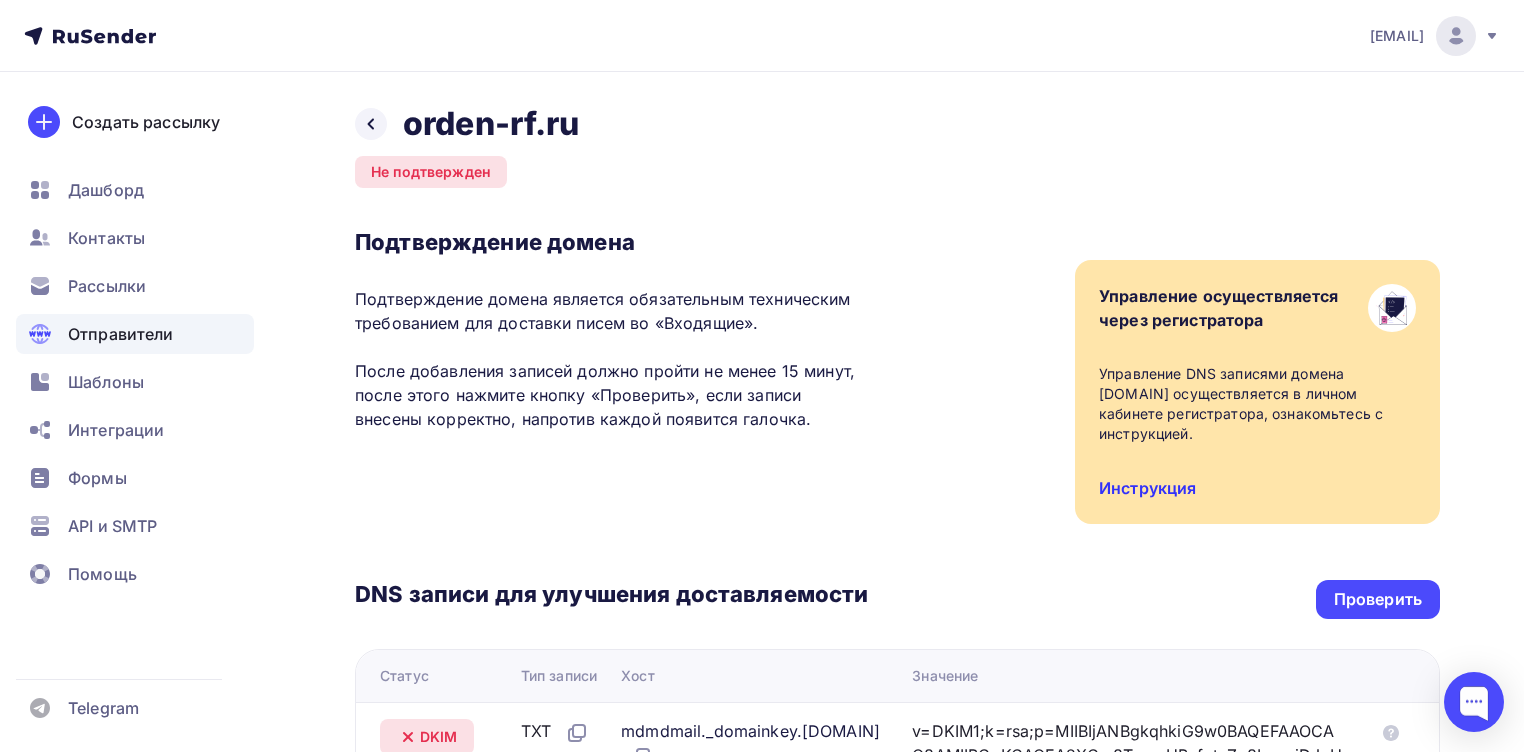 click on "Инструкция" at bounding box center [1147, 488] 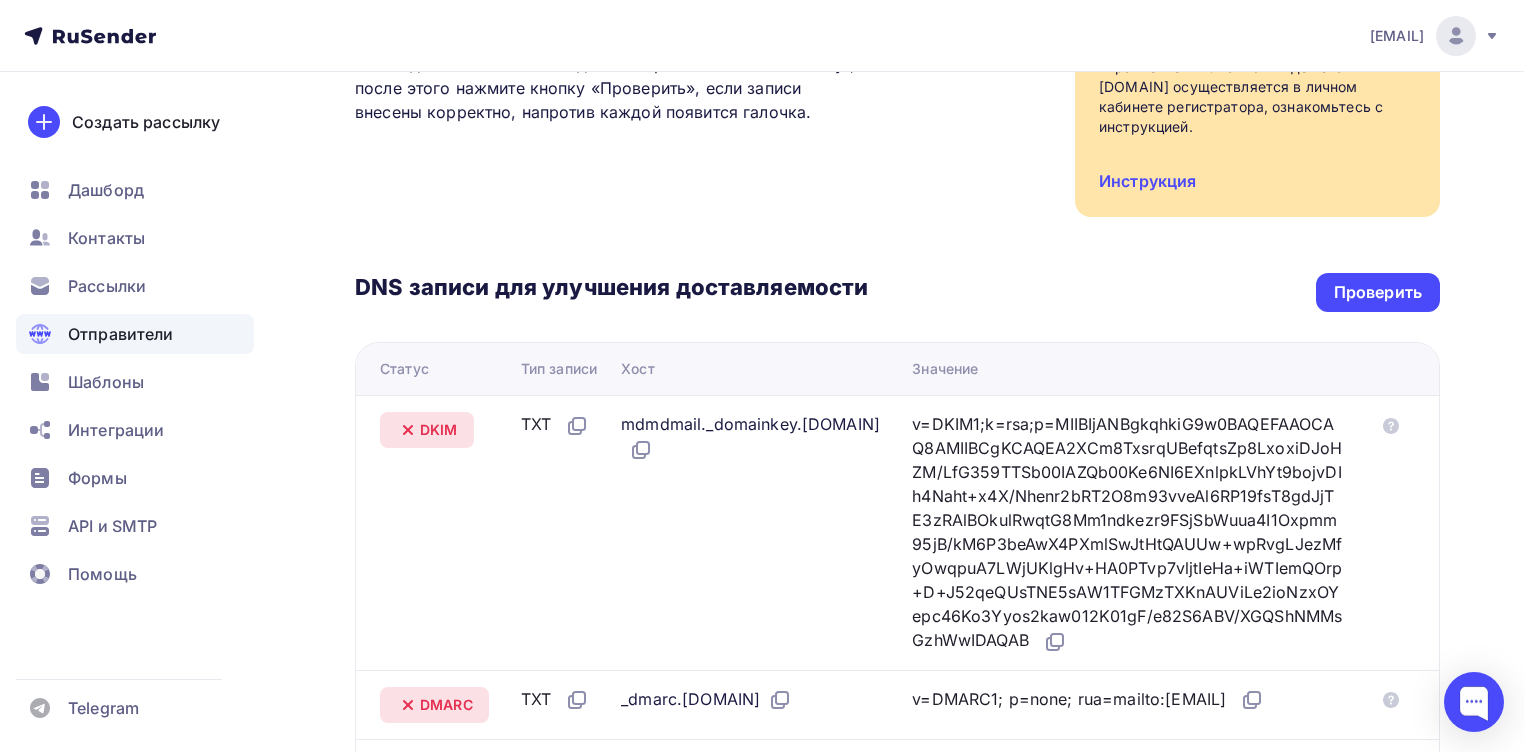 scroll, scrollTop: 320, scrollLeft: 0, axis: vertical 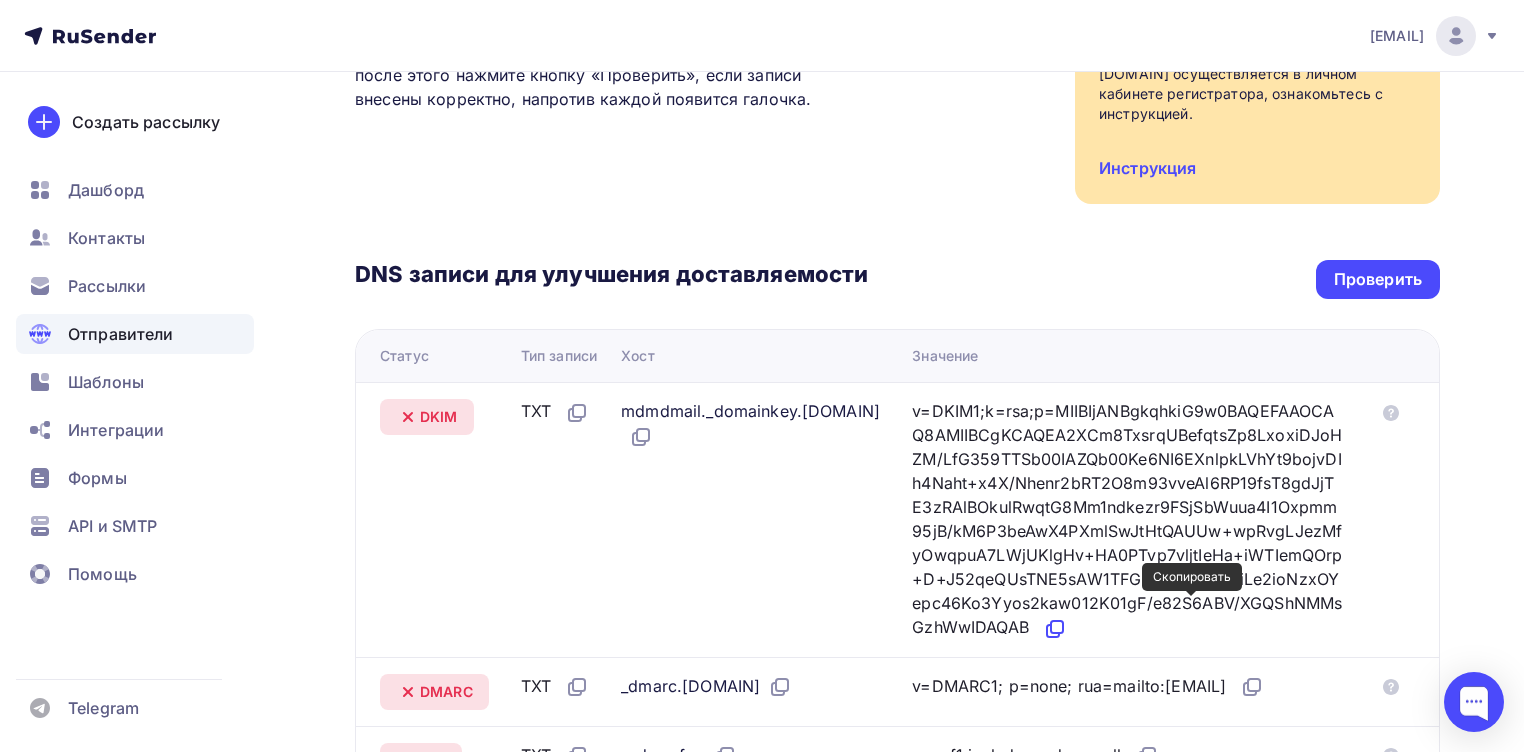 click 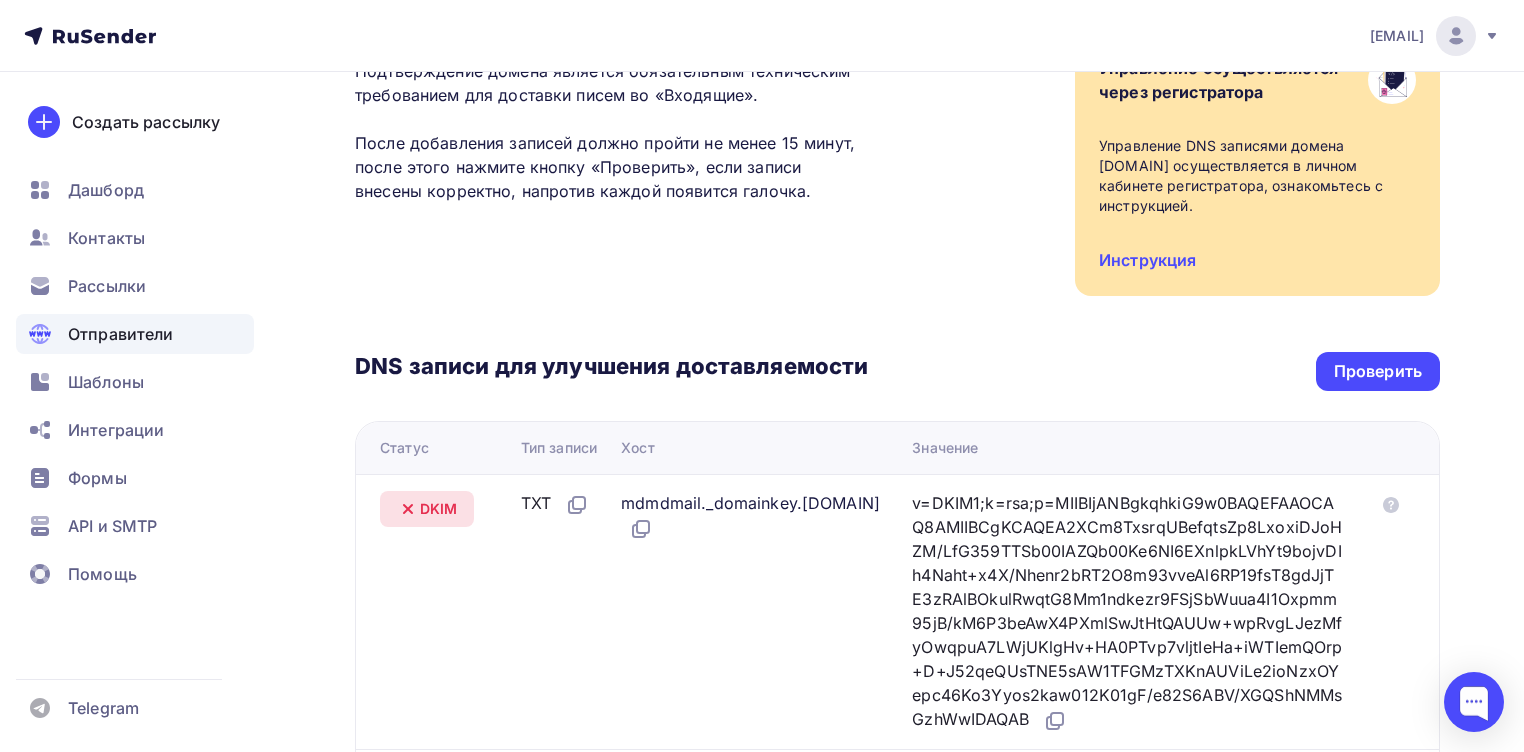 scroll, scrollTop: 320, scrollLeft: 0, axis: vertical 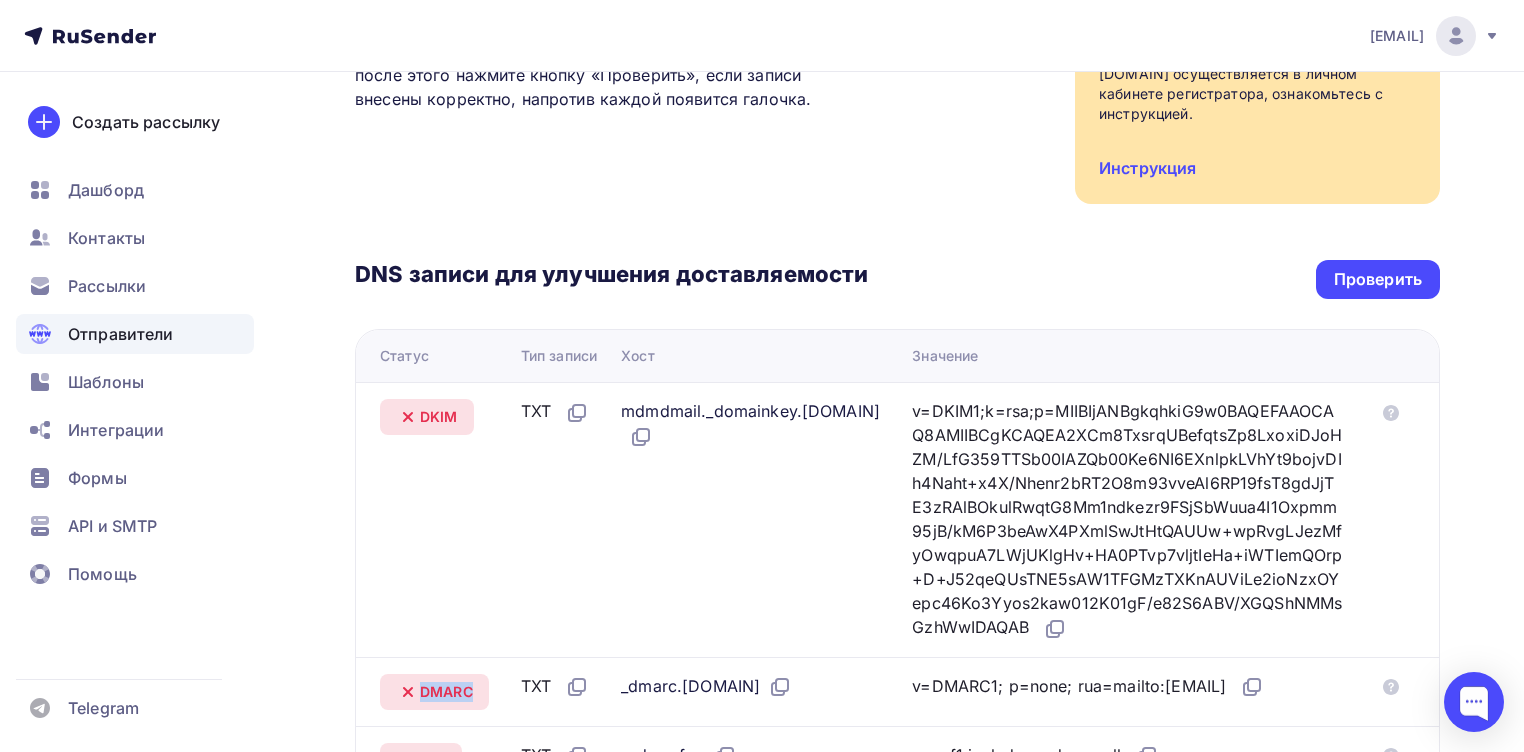 drag, startPoint x: 472, startPoint y: 673, endPoint x: 402, endPoint y: 669, distance: 70.11419 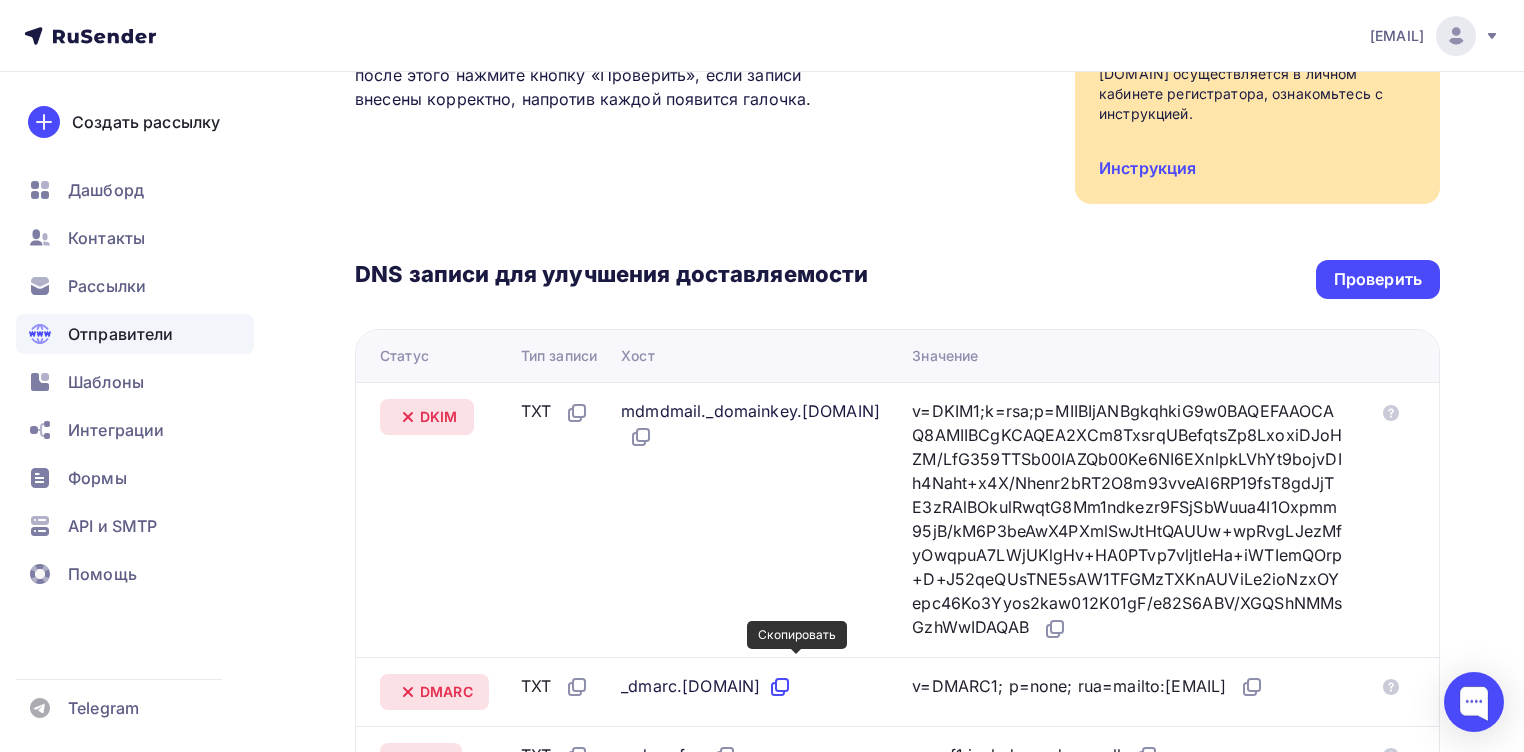 click 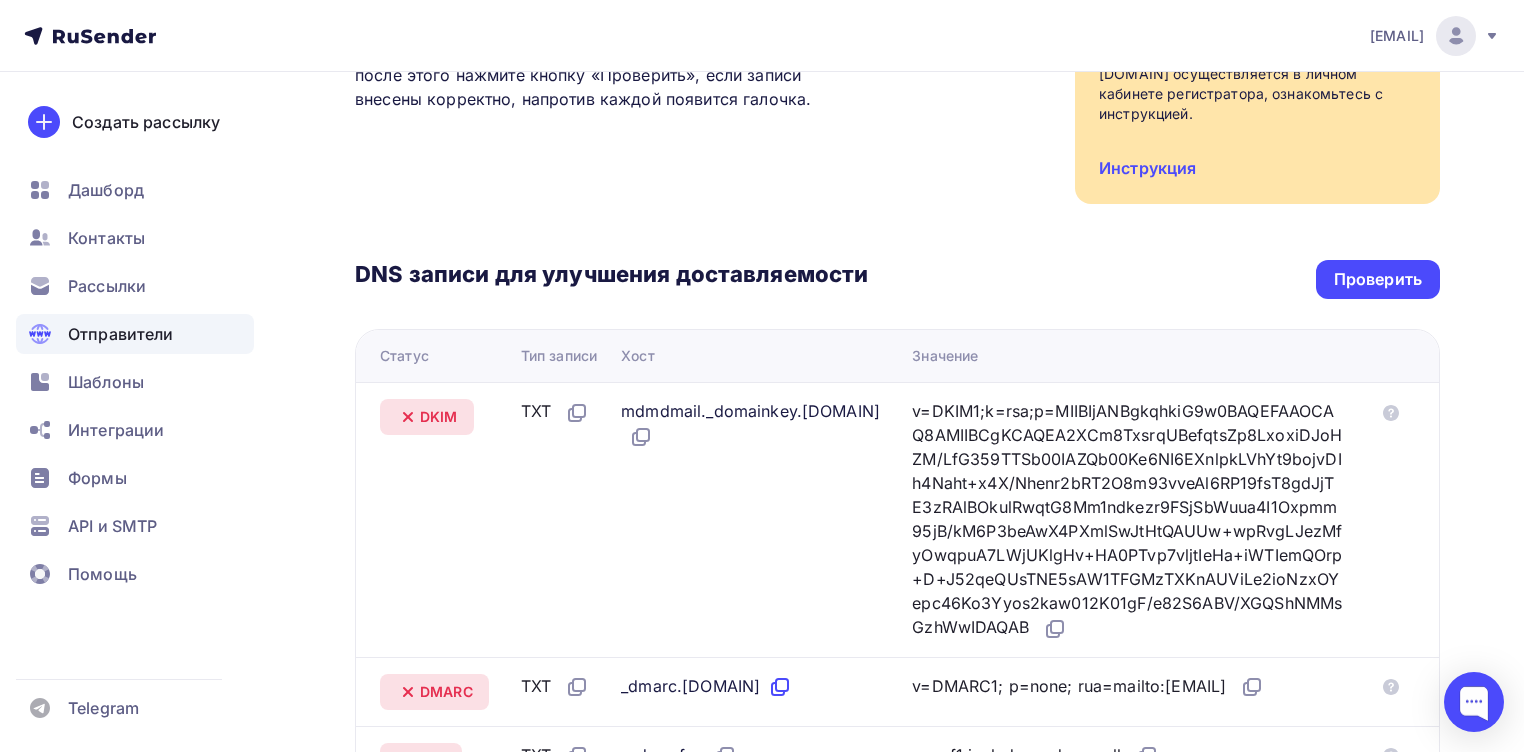 click 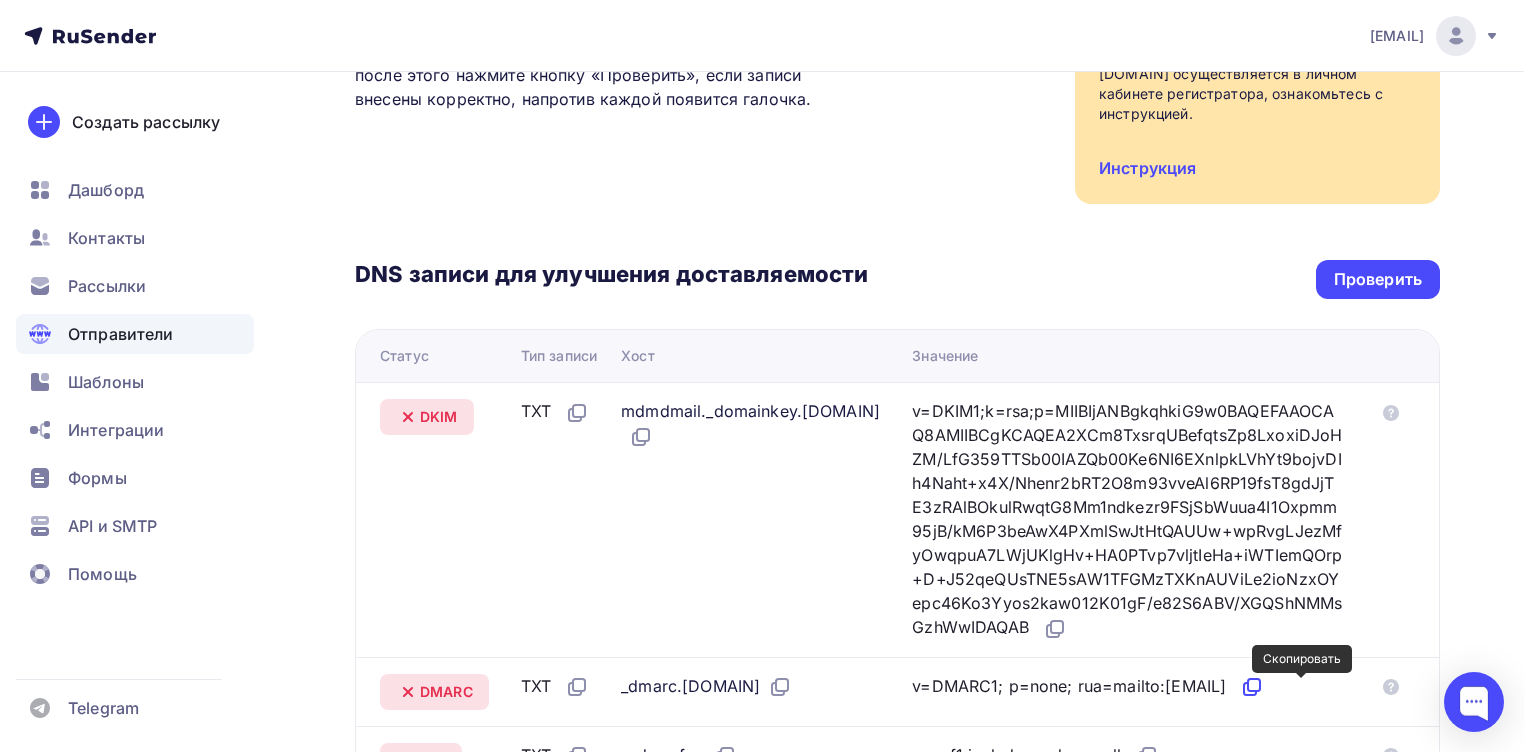 click 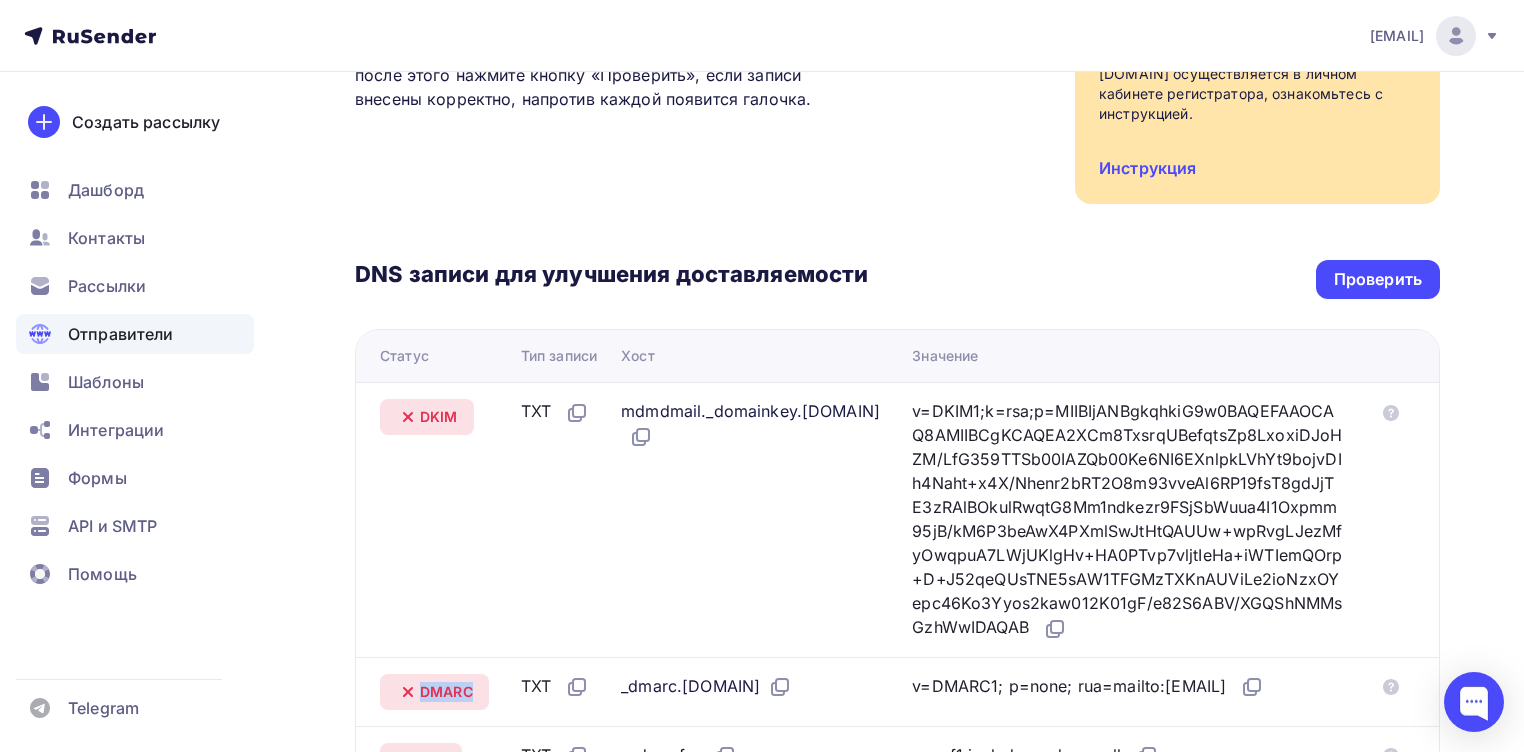 drag, startPoint x: 474, startPoint y: 668, endPoint x: 412, endPoint y: 668, distance: 62 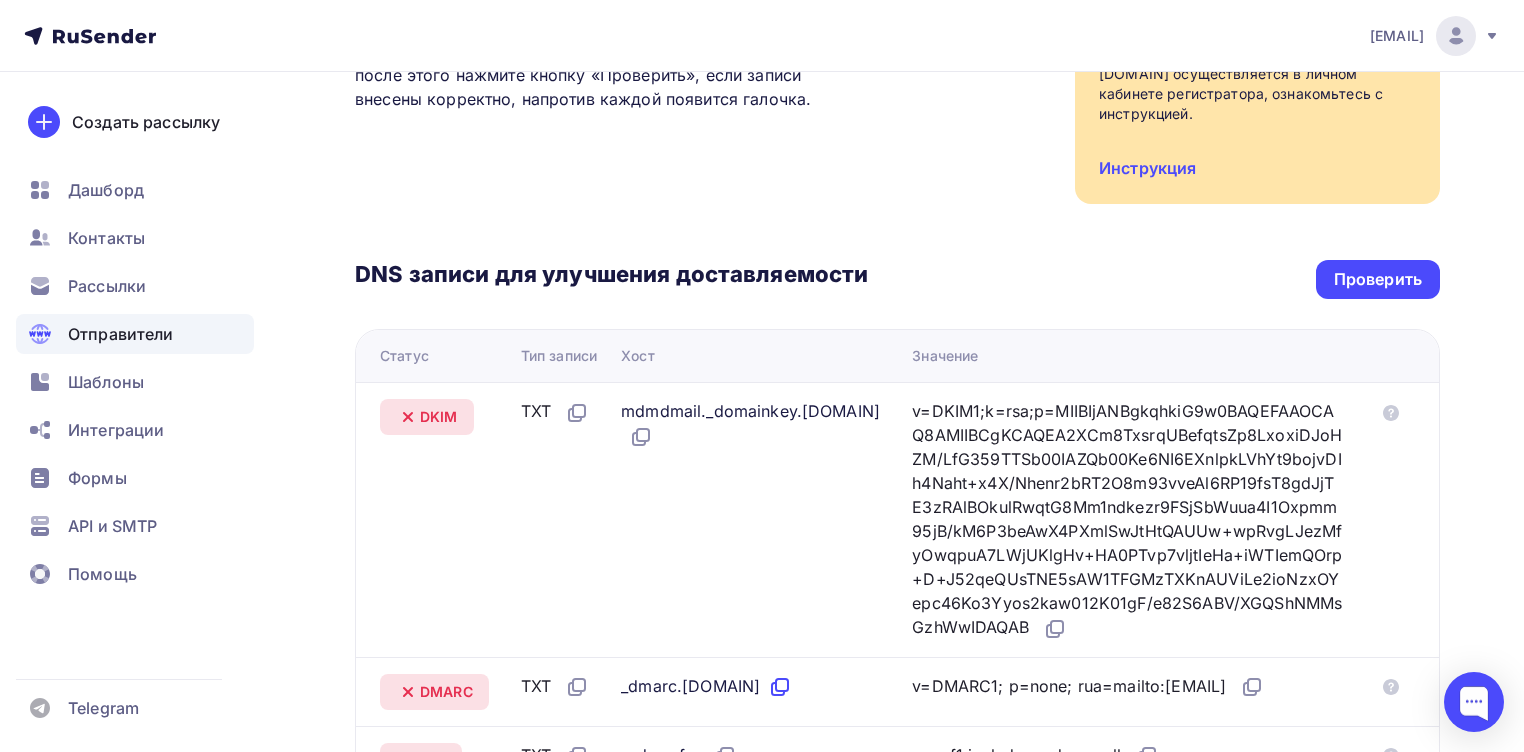 click 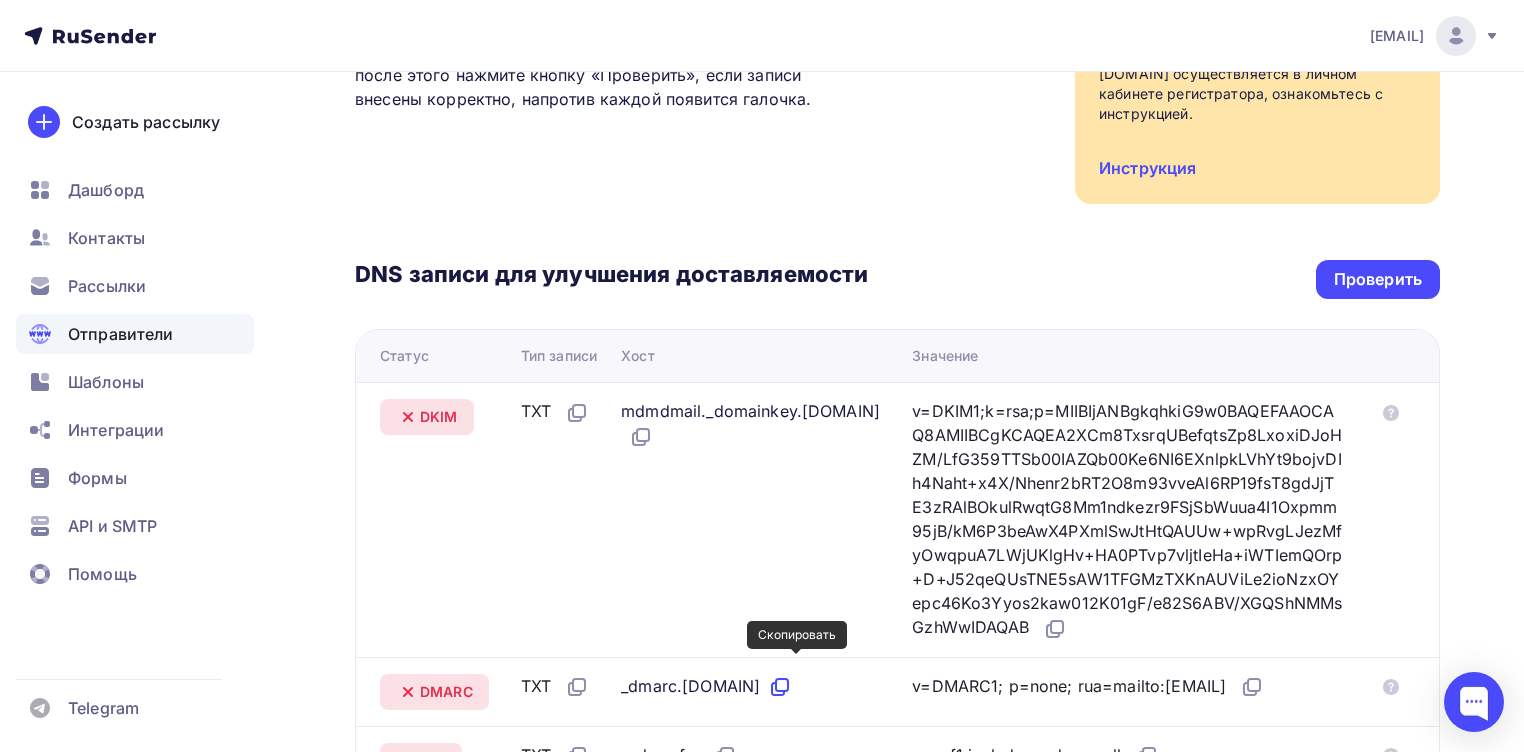 click 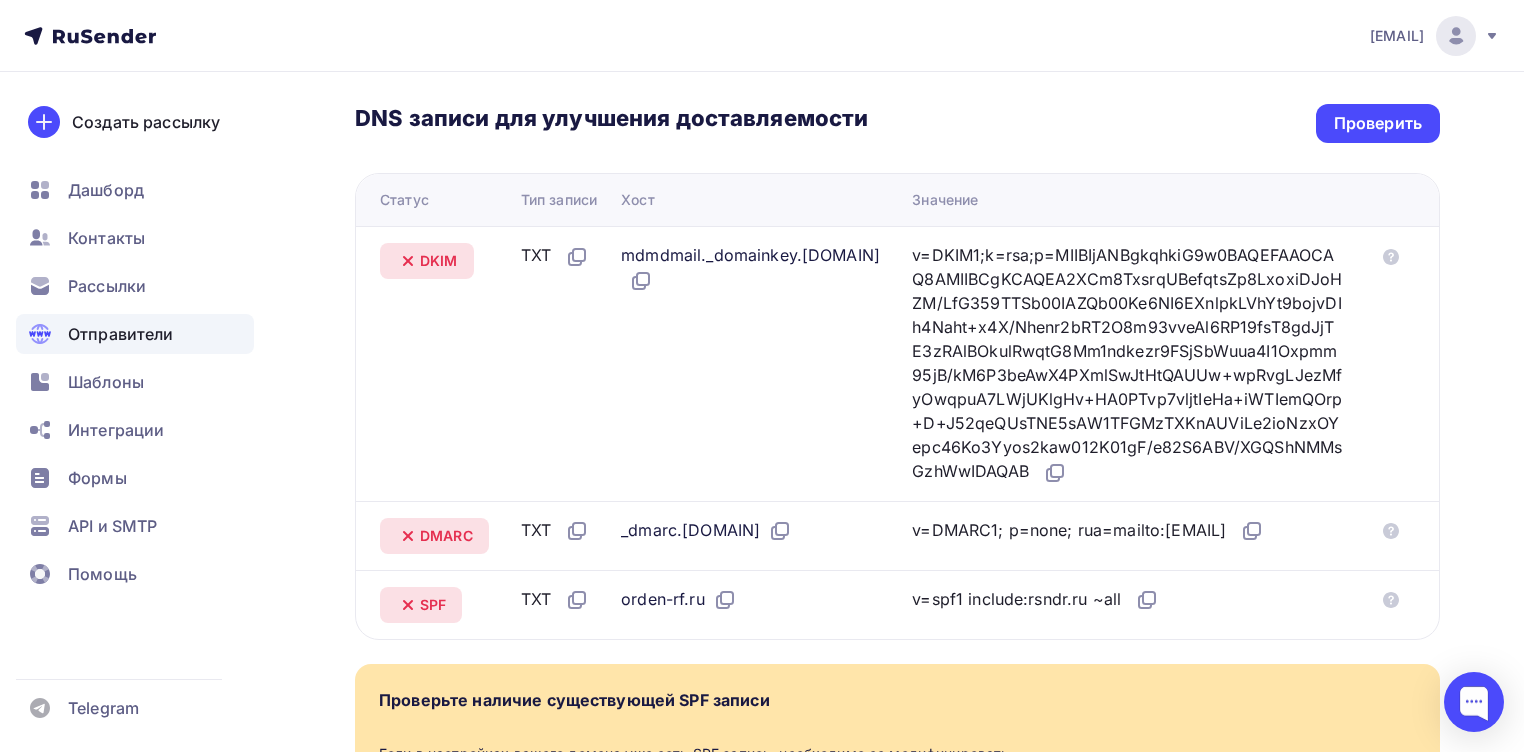 scroll, scrollTop: 480, scrollLeft: 0, axis: vertical 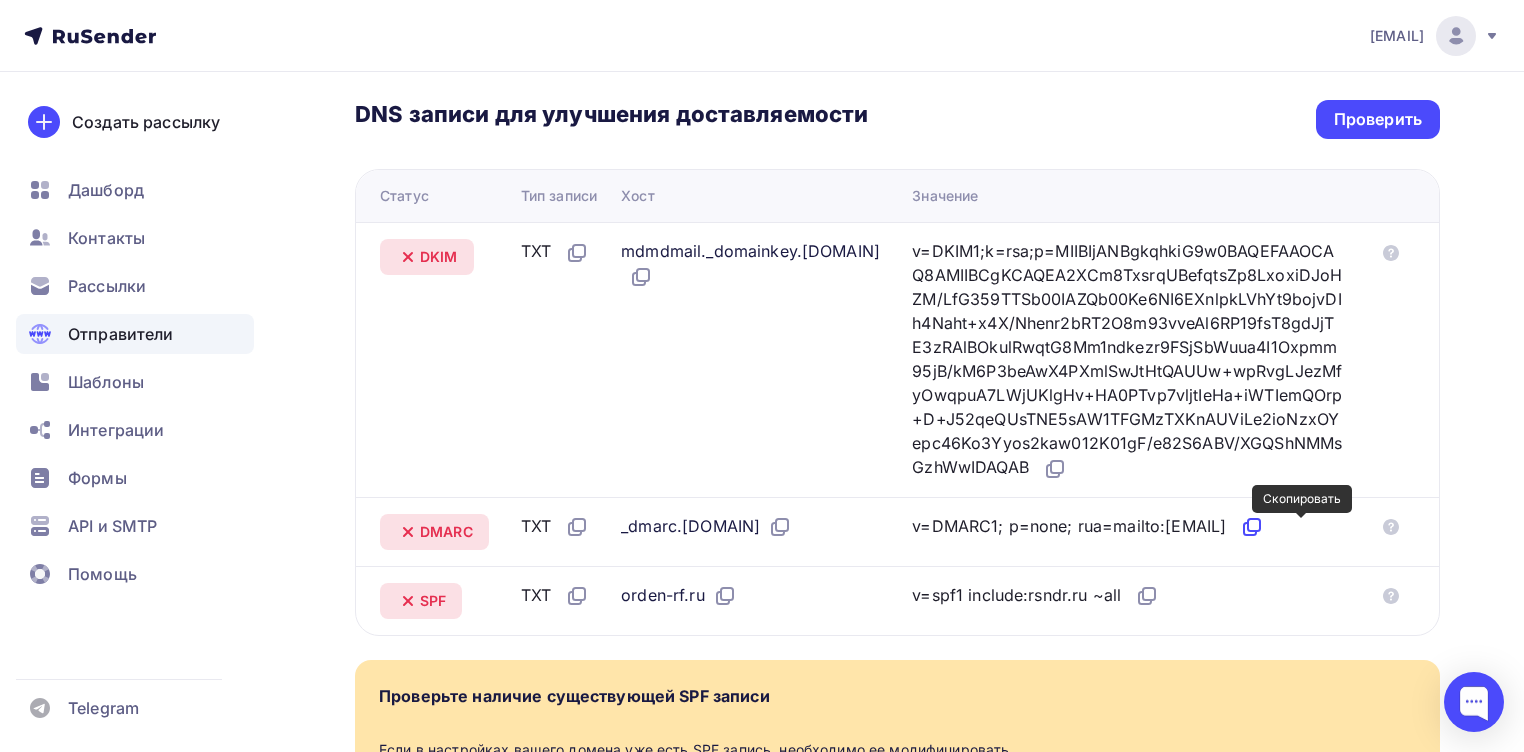 click 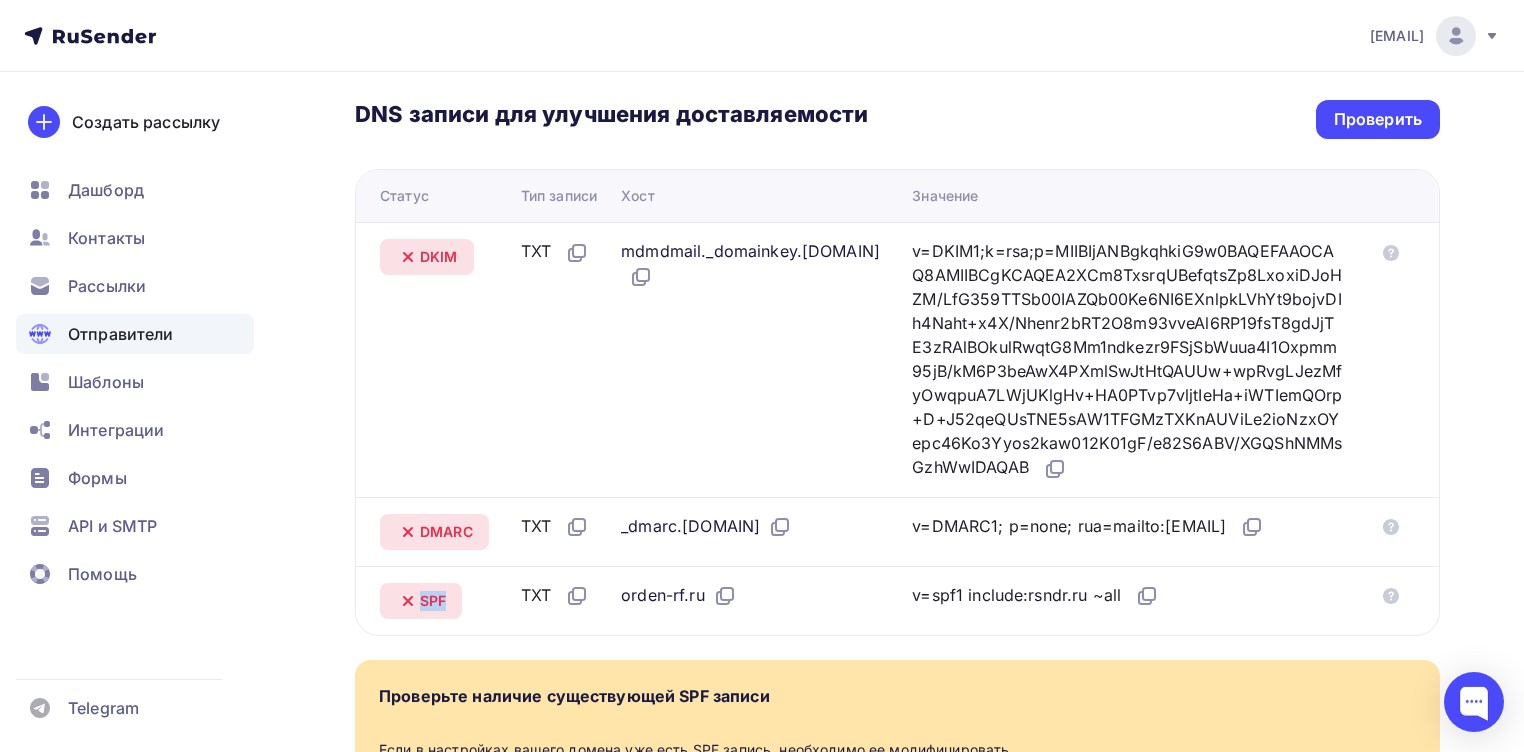 drag, startPoint x: 428, startPoint y: 588, endPoint x: 403, endPoint y: 594, distance: 25.70992 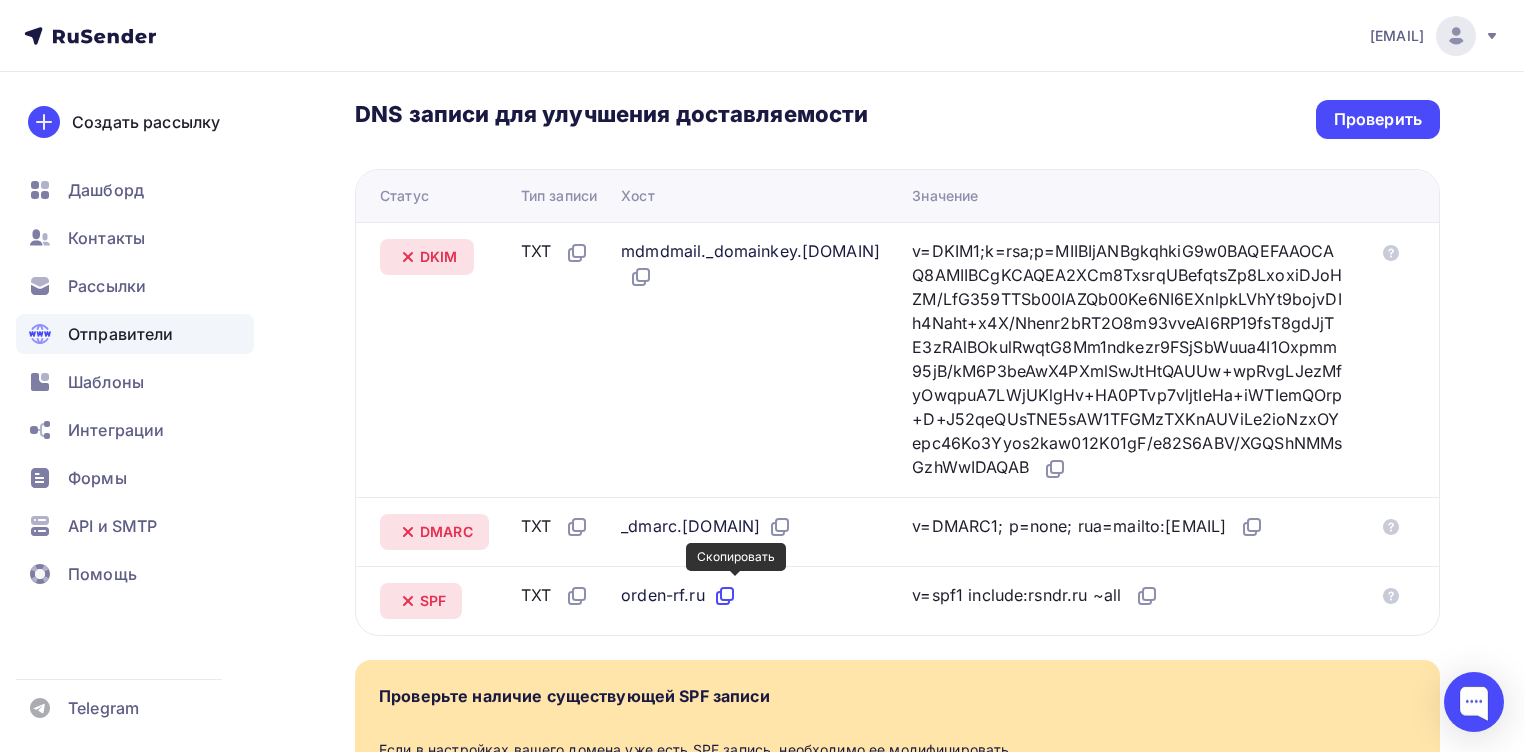 click 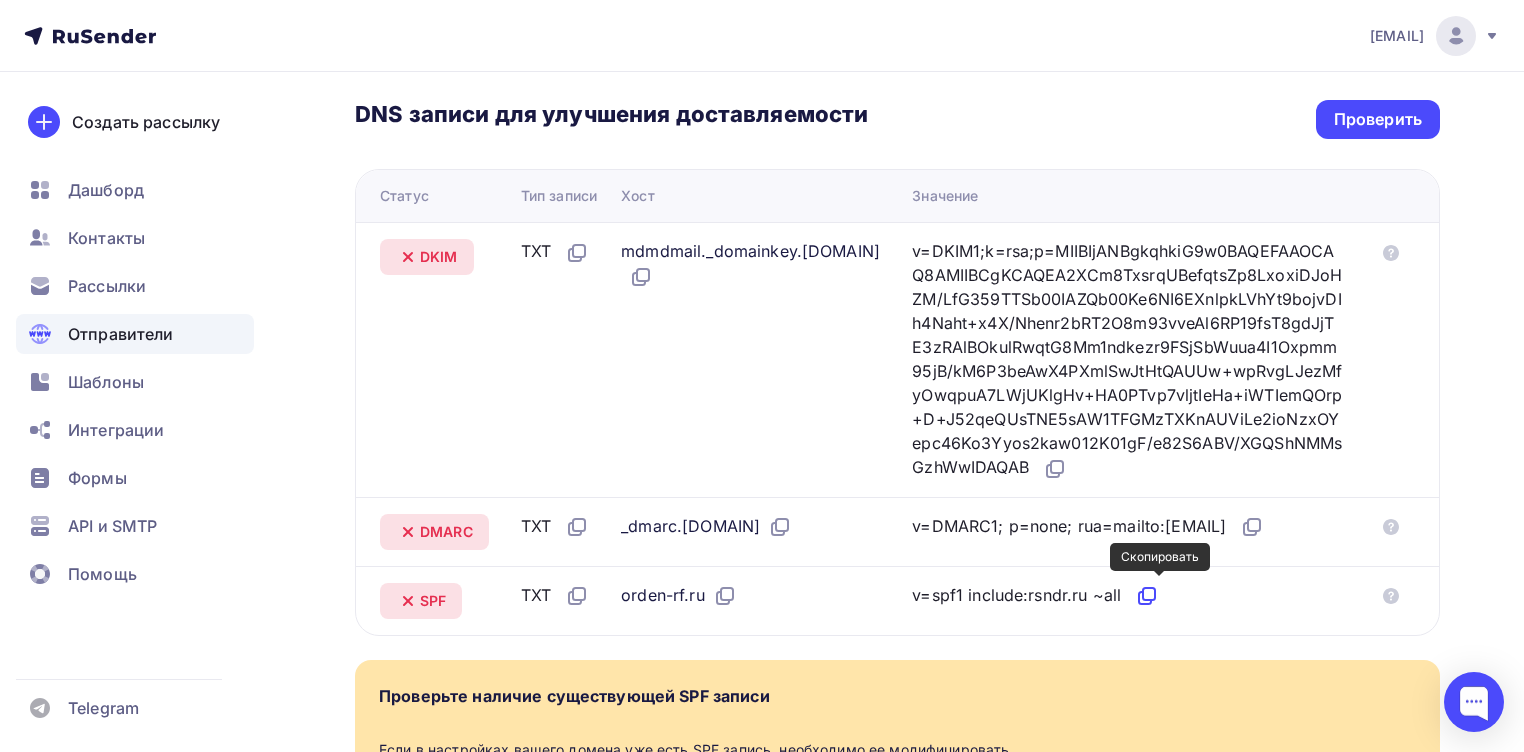 click 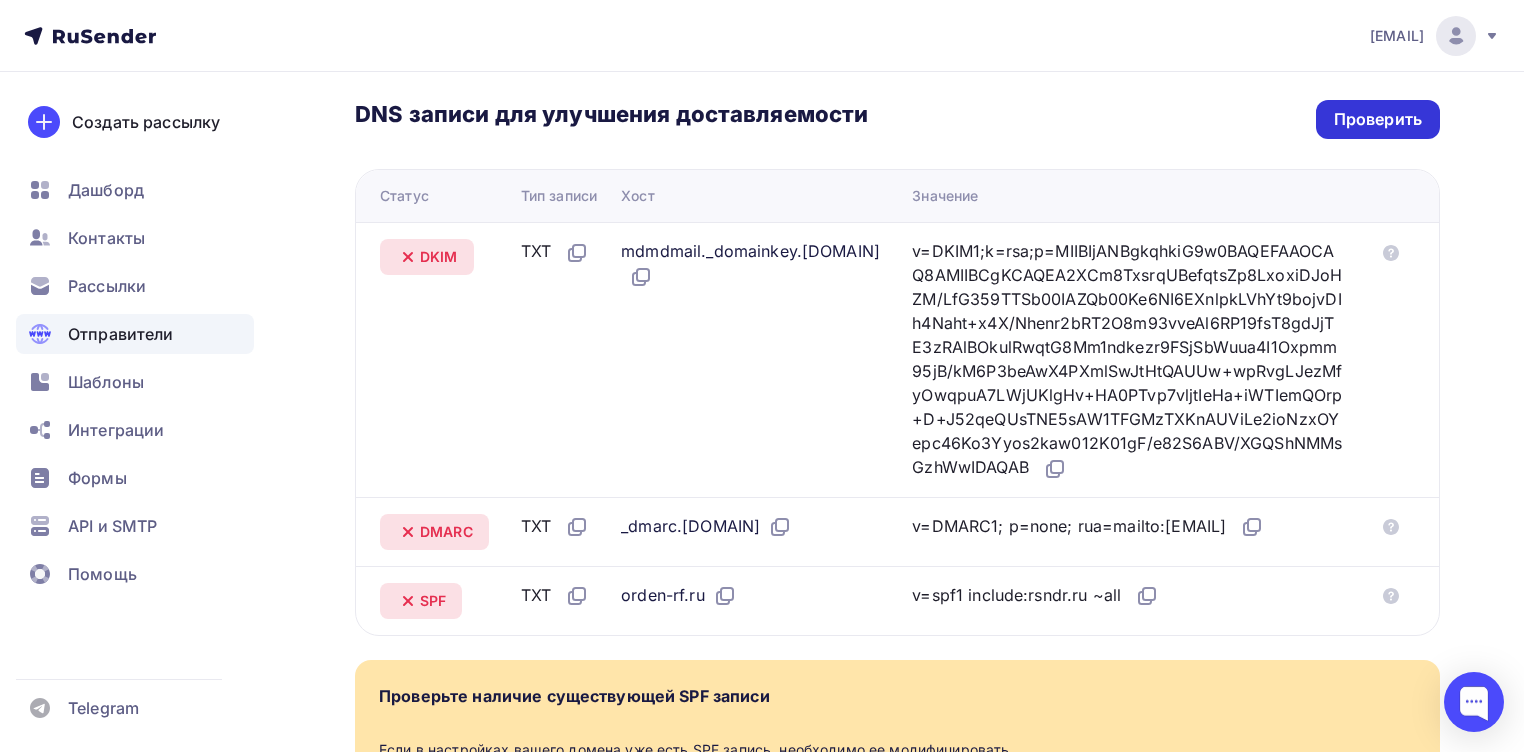 click on "Проверить" at bounding box center [1378, 119] 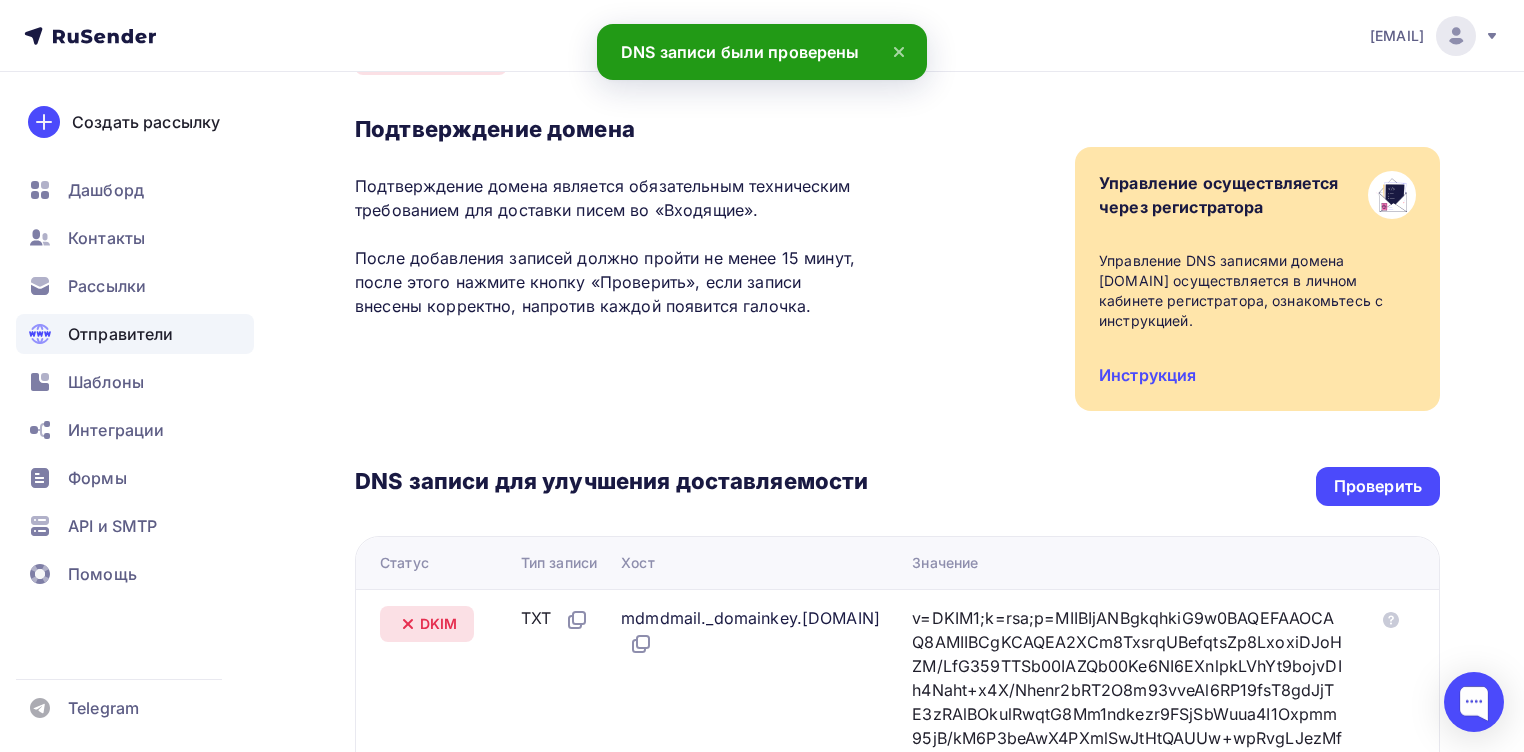 scroll, scrollTop: 0, scrollLeft: 0, axis: both 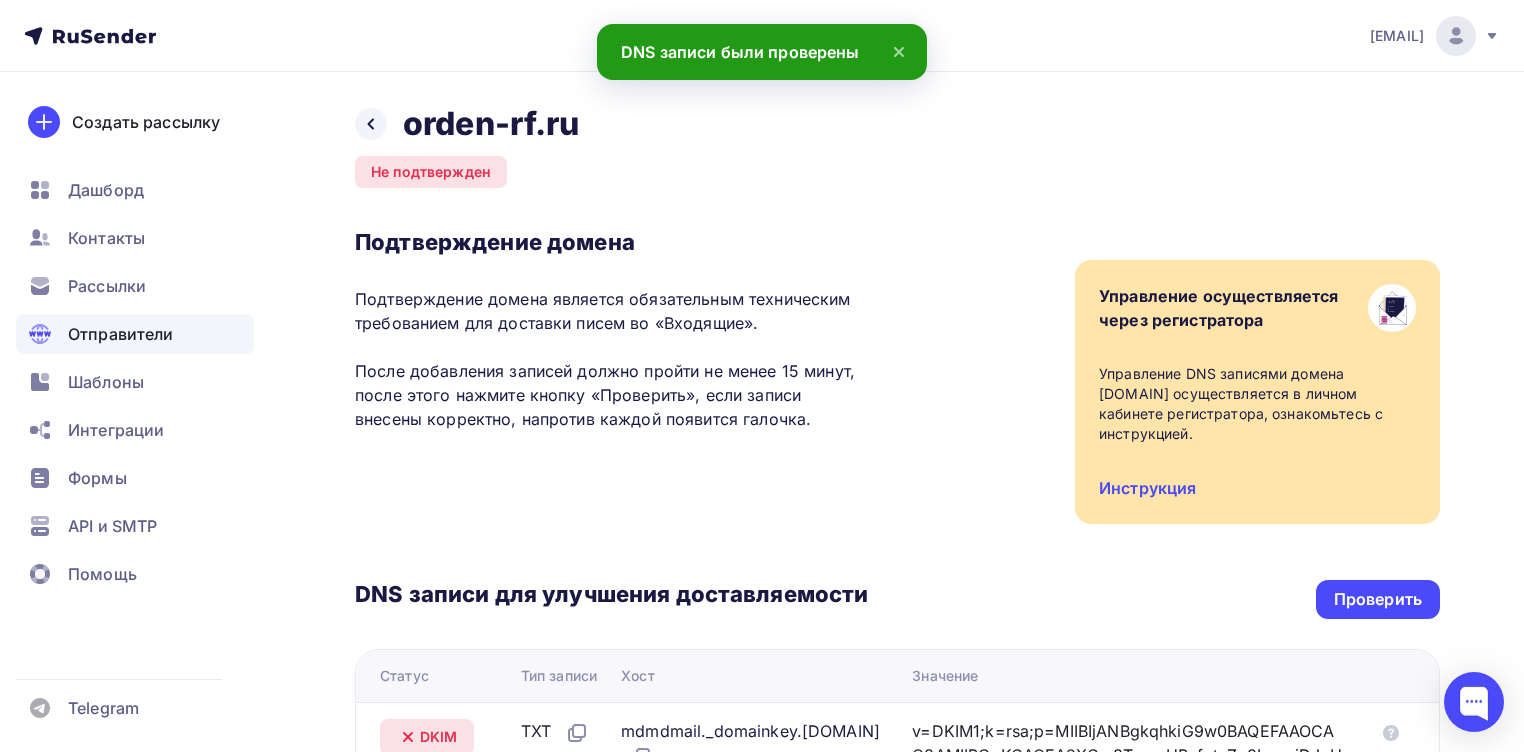 click on "Не подтвержден" at bounding box center [431, 166] 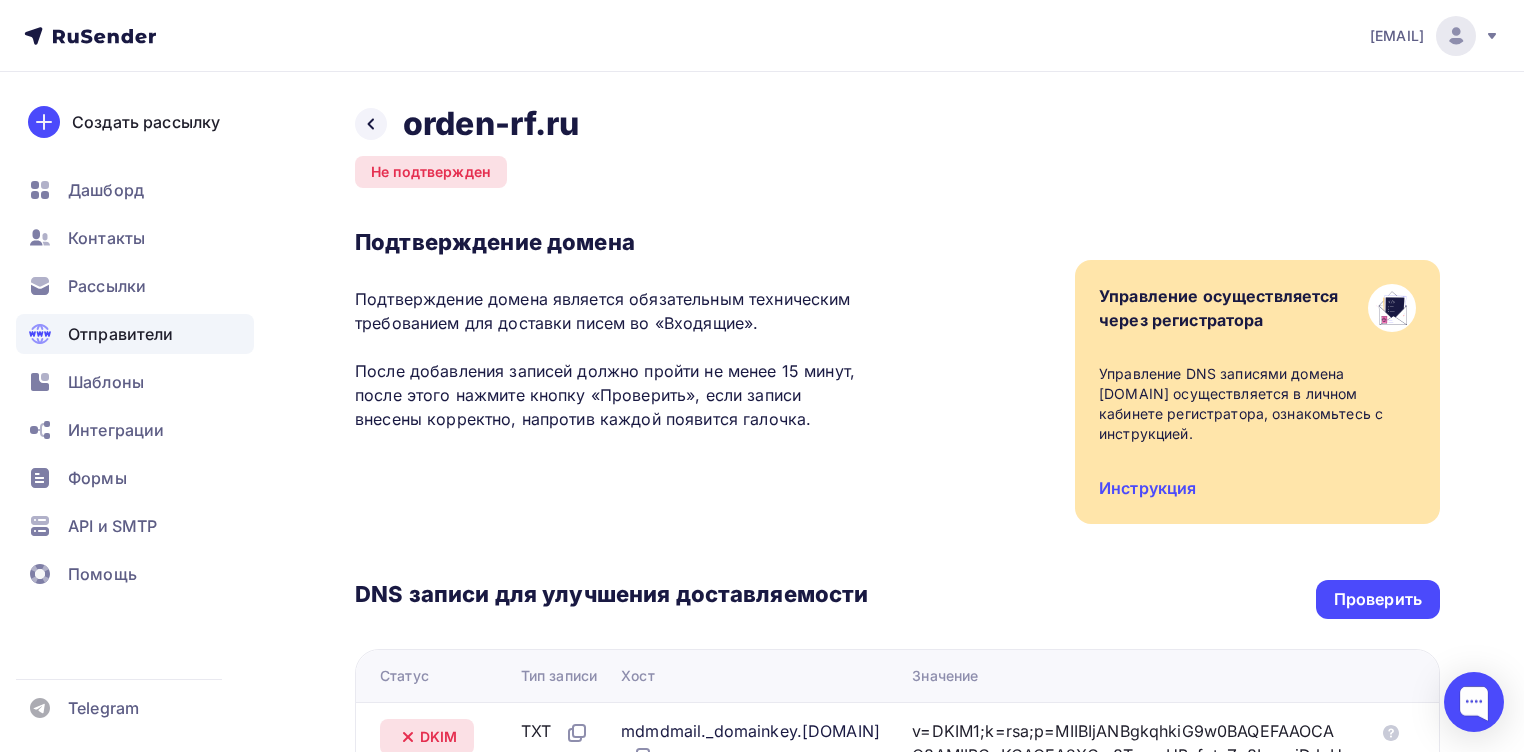click on "Подтверждение домена является обязательным техническим требованием
для доставки писем во «Входящие».
После добавления записей должно пройти не менее 15 минут, после
этого нажмите кнопку «Проверить», если записи внесены корректно,
напротив каждой появится галочка." at bounding box center [611, 359] 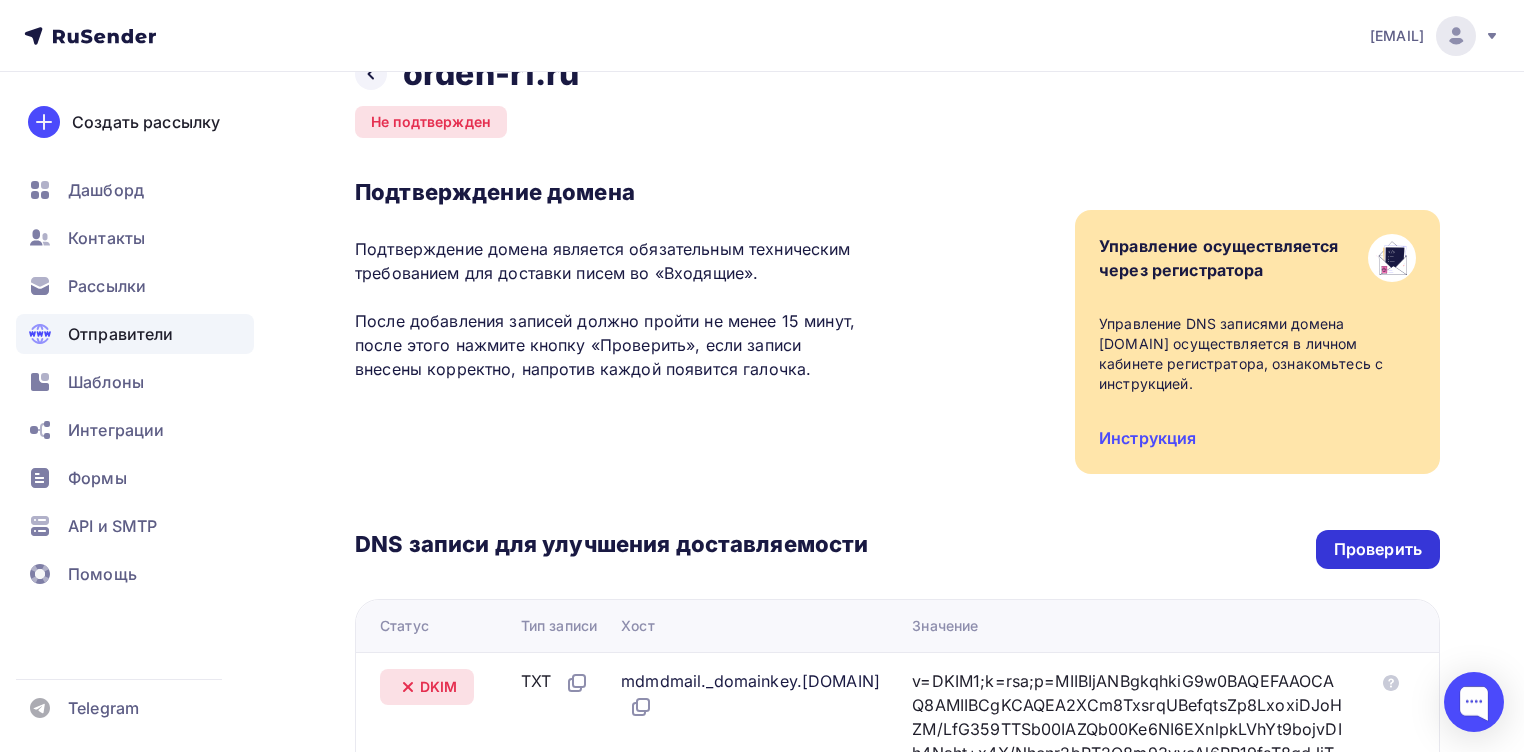 scroll, scrollTop: 160, scrollLeft: 0, axis: vertical 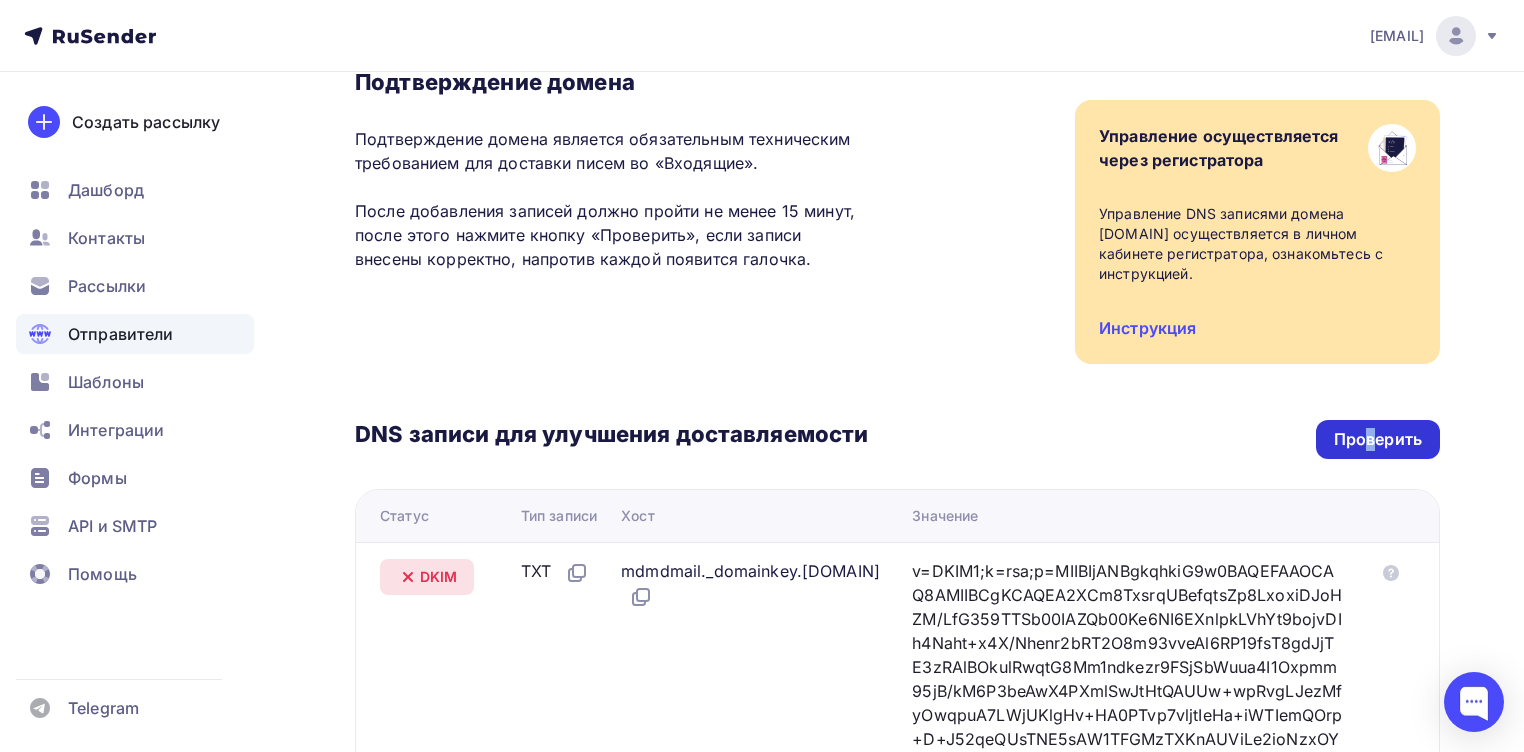 click on "Проверить" at bounding box center (1378, 439) 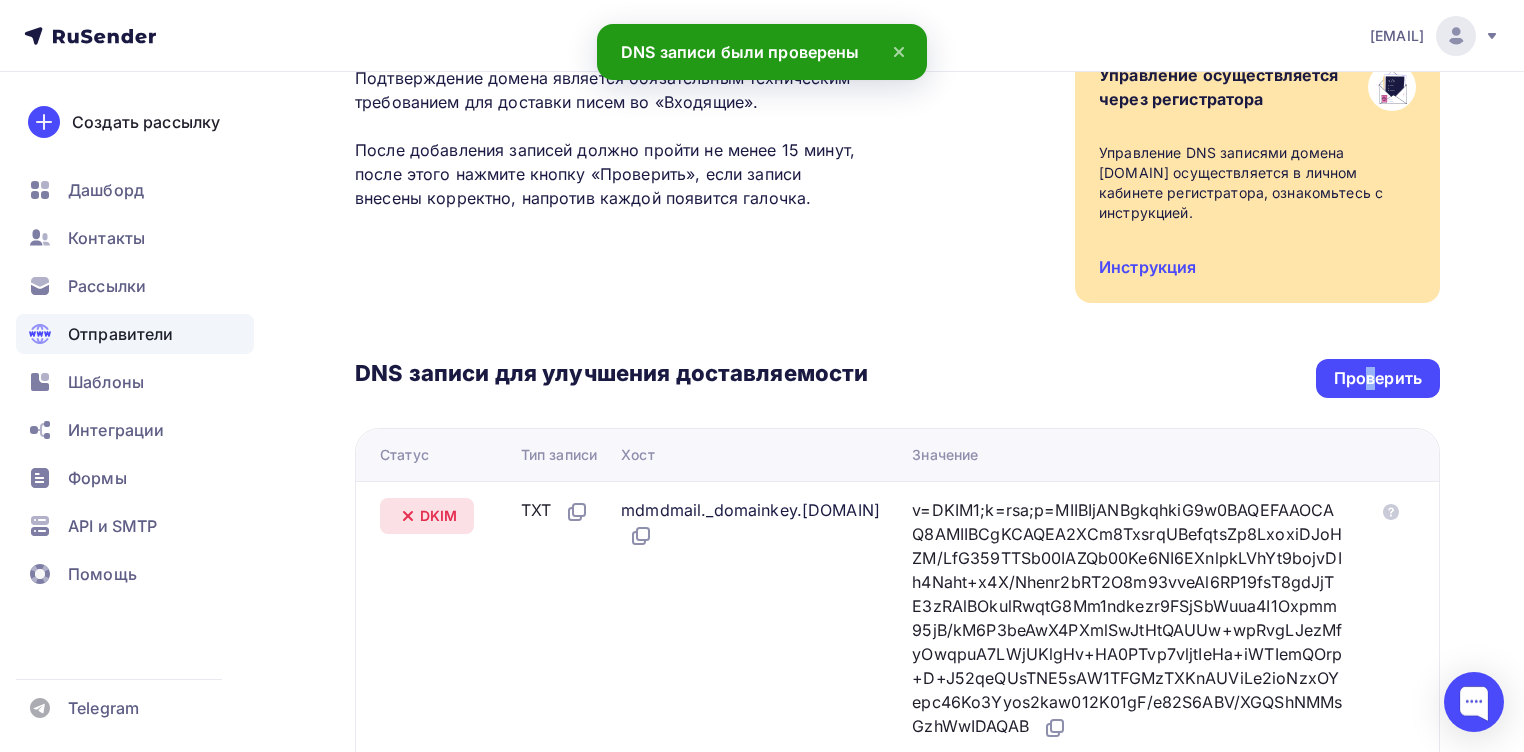scroll, scrollTop: 320, scrollLeft: 0, axis: vertical 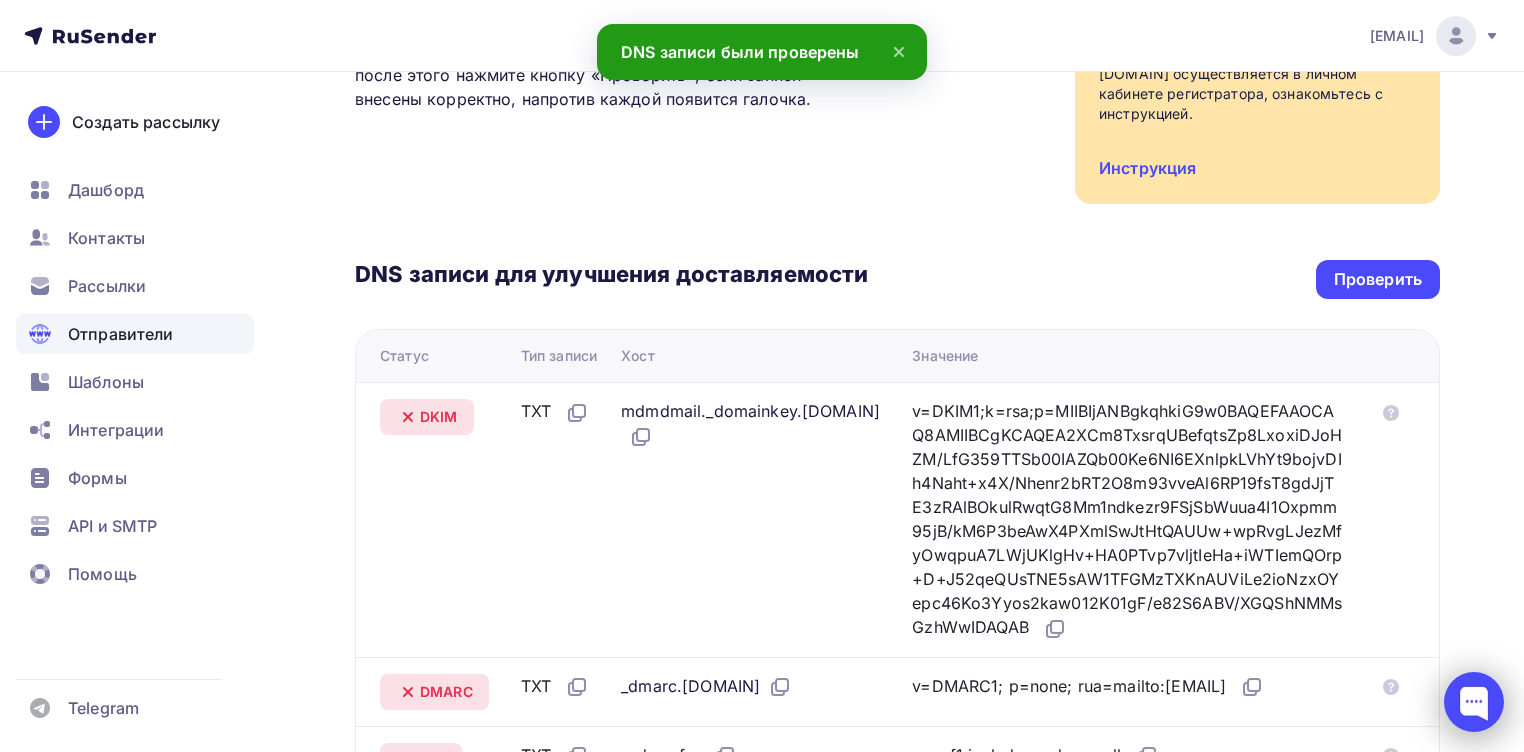 click at bounding box center [1474, 702] 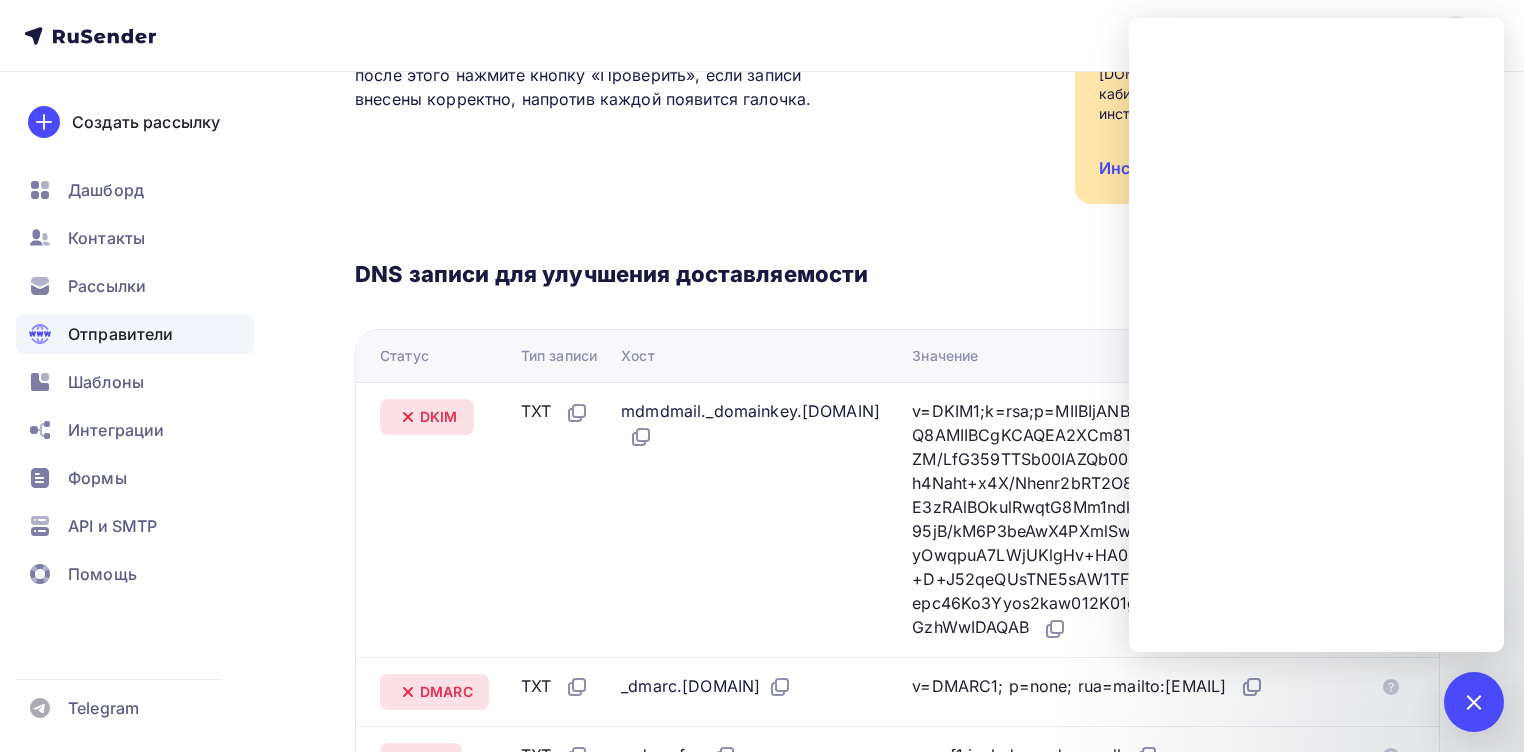 click on "DNS записи для улучшения доставляемости     Проверить
Статус
Тип записи
Хост
Значение
DKIM
TXT
mdmdmail._domainkey.[DOMAIN]
v=DKIM1;k=rsa;p=MIIBIjANBgkqhkiG9w0BAQEFAAOCAQ8AMIIBCgKCAQEA2XCm8TxsrqUBefqtsZp8LxoxiDJoHZM/LfG359TTSb00IAZQb00Ke6NI6EXnlpkLVhYt9bojvDIh4Naht+x4X/Nhenr2bRT2O8m93vveAl6RP19fsT8gdJjTE3zRAlBOkulRwqtG8Mm1ndkezr9FSjSbWuua4I1Oxpmm95jB/kM6P3beAwX4PXmlSwJtHtQAUUw+wpRvgLJezMfyOwqpuA7LWjUKlgHv+HA0PTvp7vljtIeHa+iWTIemQOrp+D+J52qeQUsTNE5sAW1TFGMzTXKnAUViLe2ioNzxOYepc46Ko3Yyos2kaw012K01gF/e82S6ABV/XGQShNMMsGzhWwIDAQAB
DMARC" at bounding box center (897, 500) 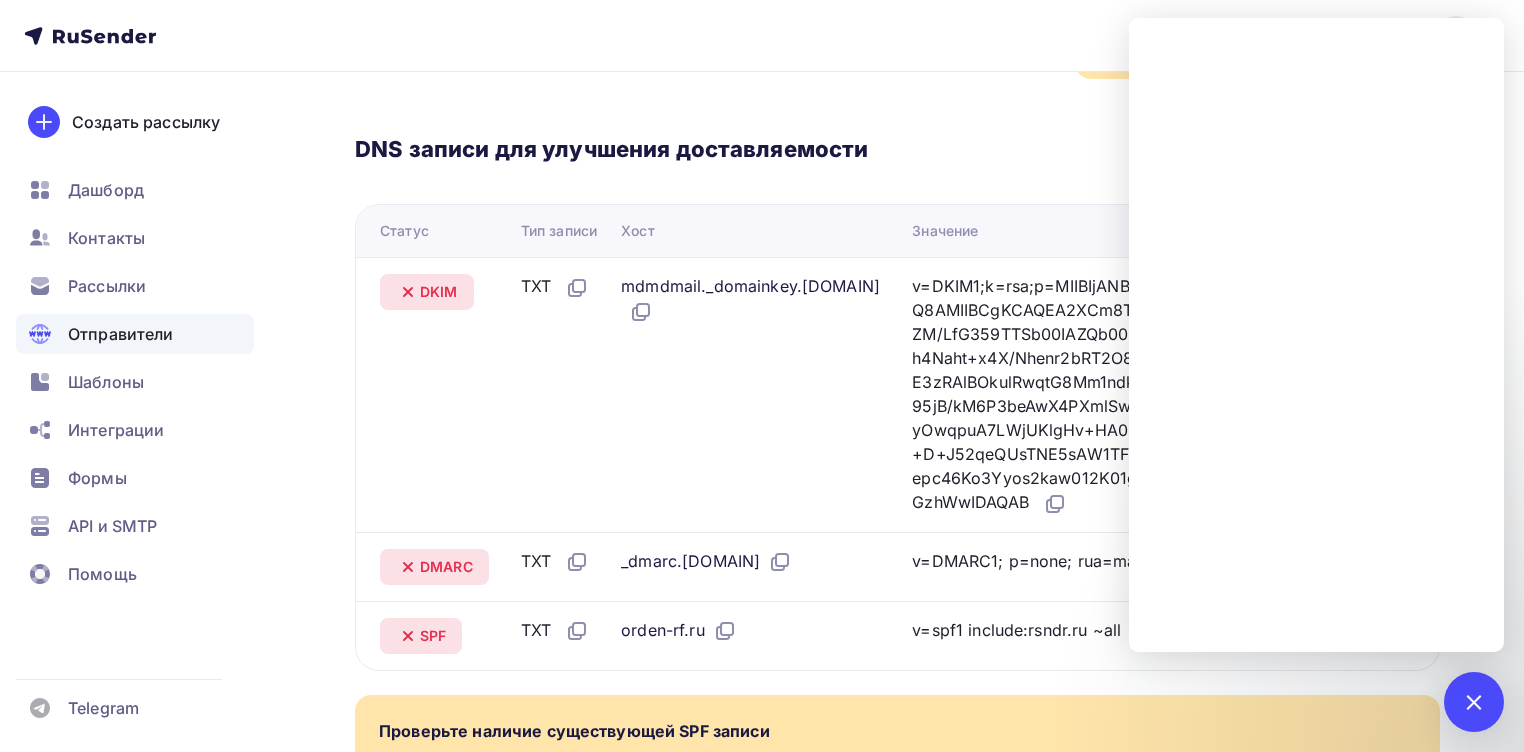 scroll, scrollTop: 560, scrollLeft: 0, axis: vertical 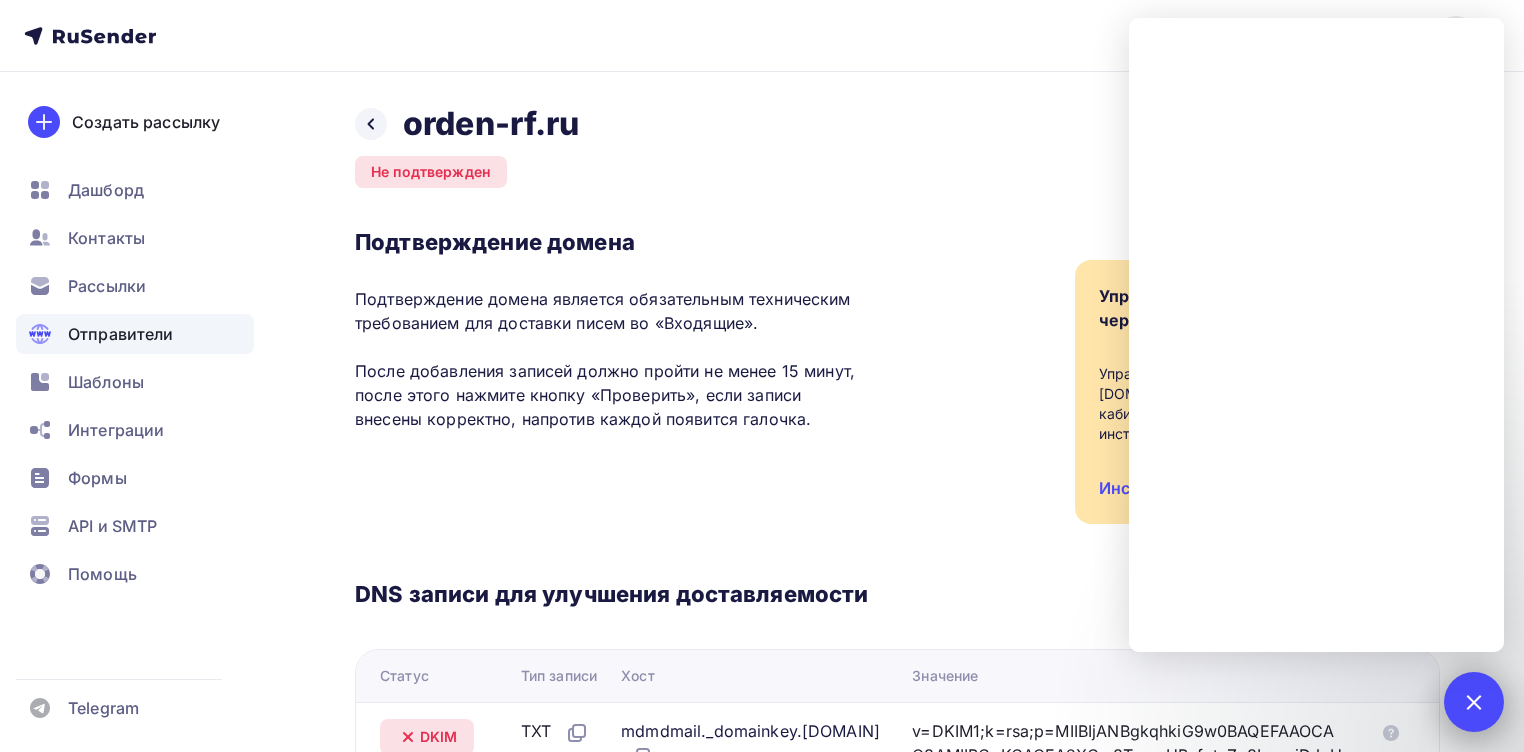 click at bounding box center [1473, 701] 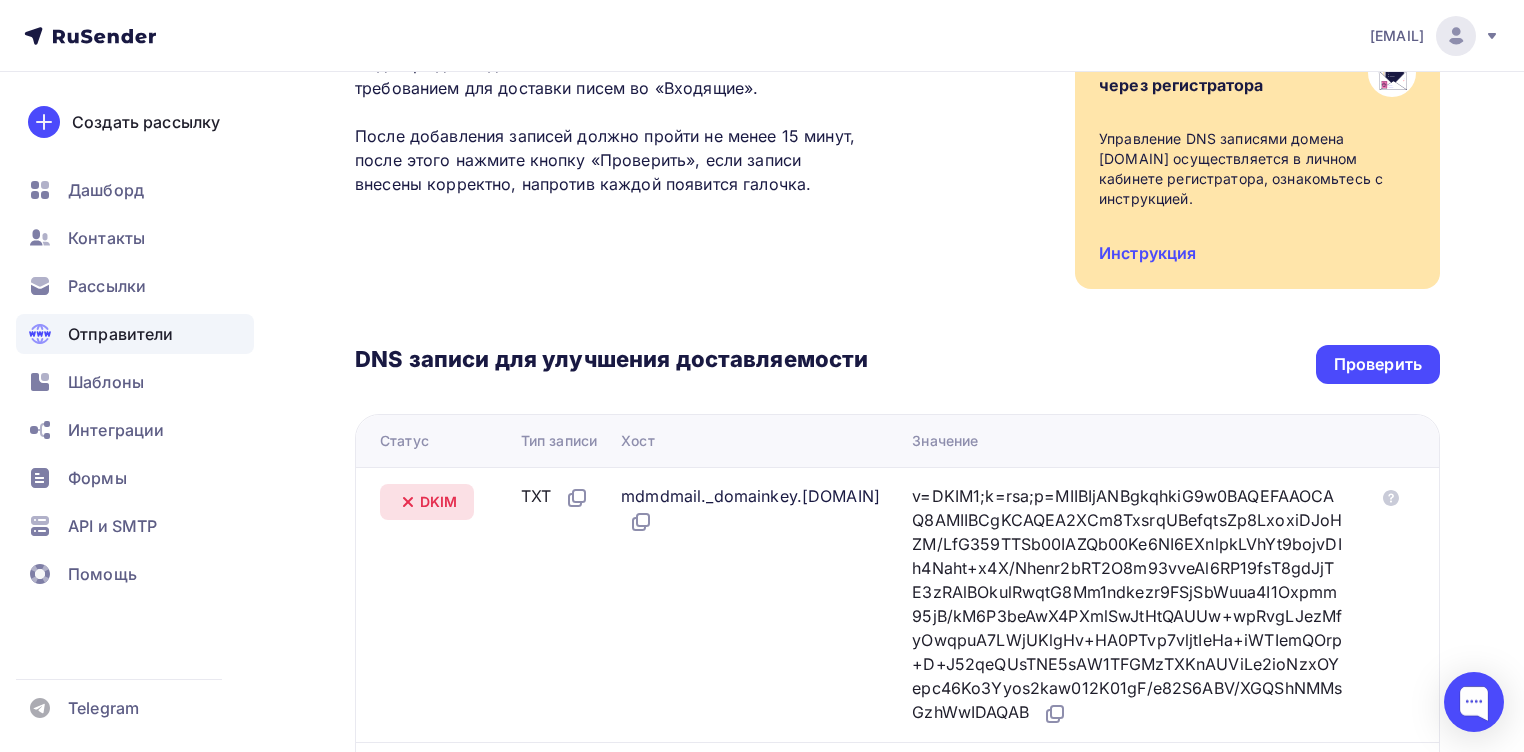 scroll, scrollTop: 240, scrollLeft: 0, axis: vertical 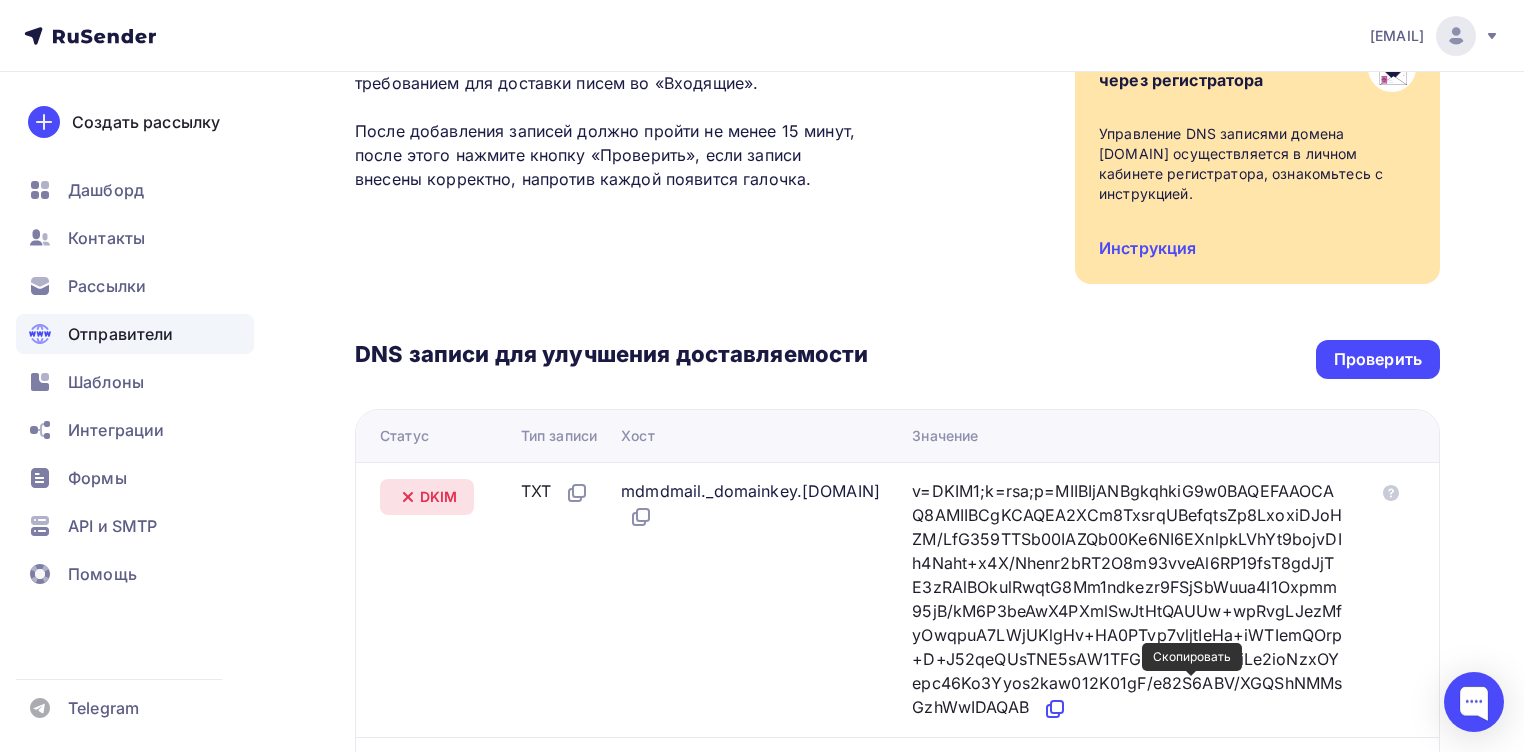 click 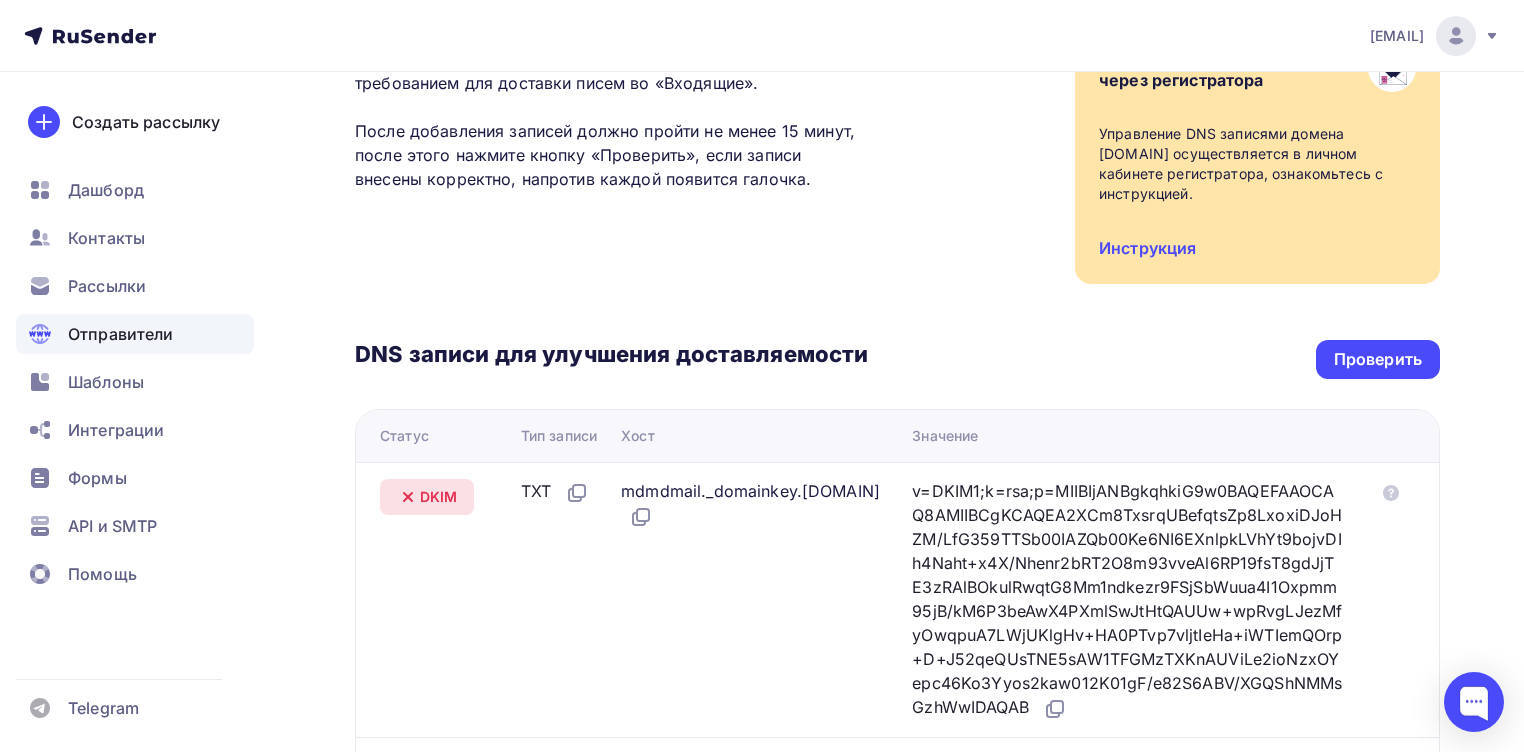 click on "mdmdmail._domainkey.[DOMAIN]" at bounding box center [758, 599] 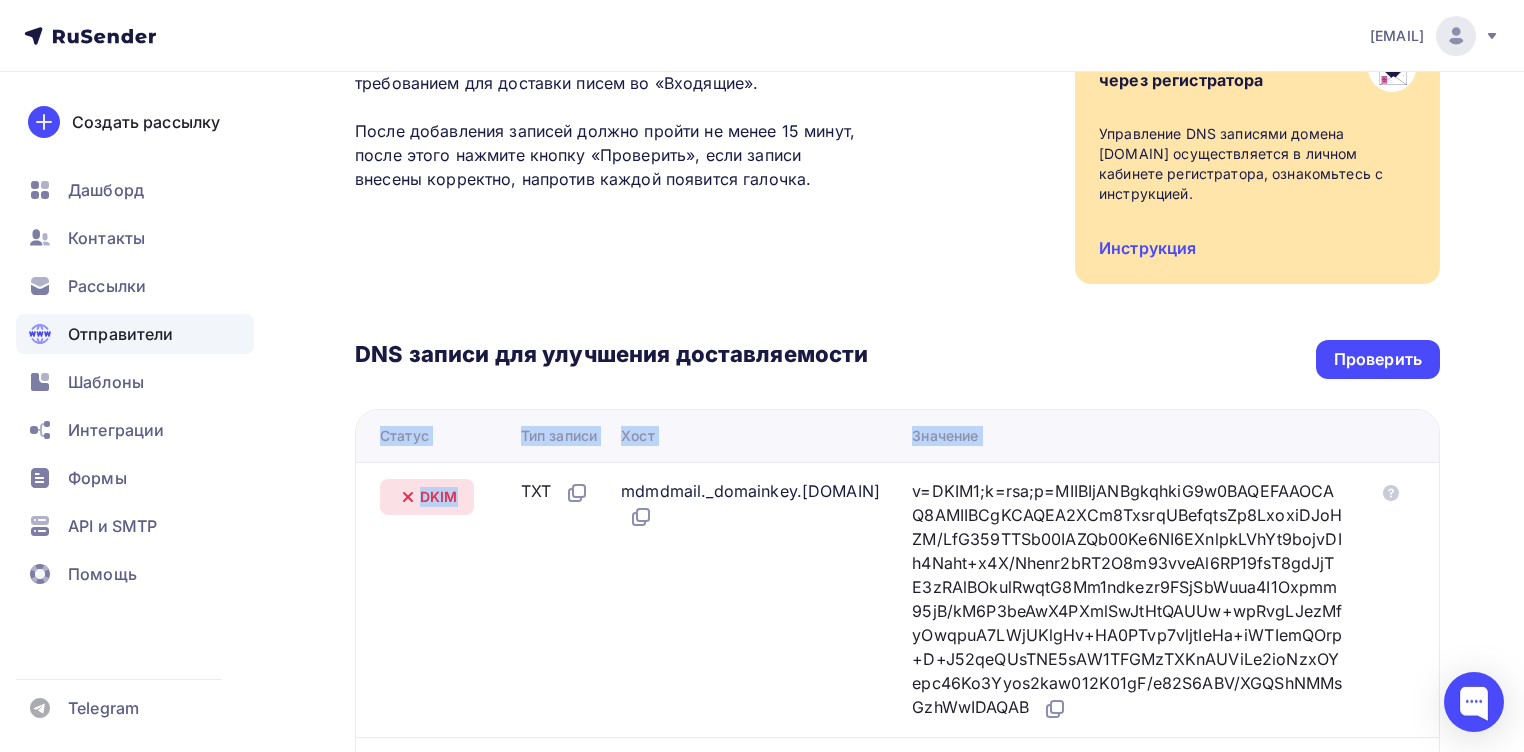 drag, startPoint x: 460, startPoint y: 476, endPoint x: 326, endPoint y: 468, distance: 134.23859 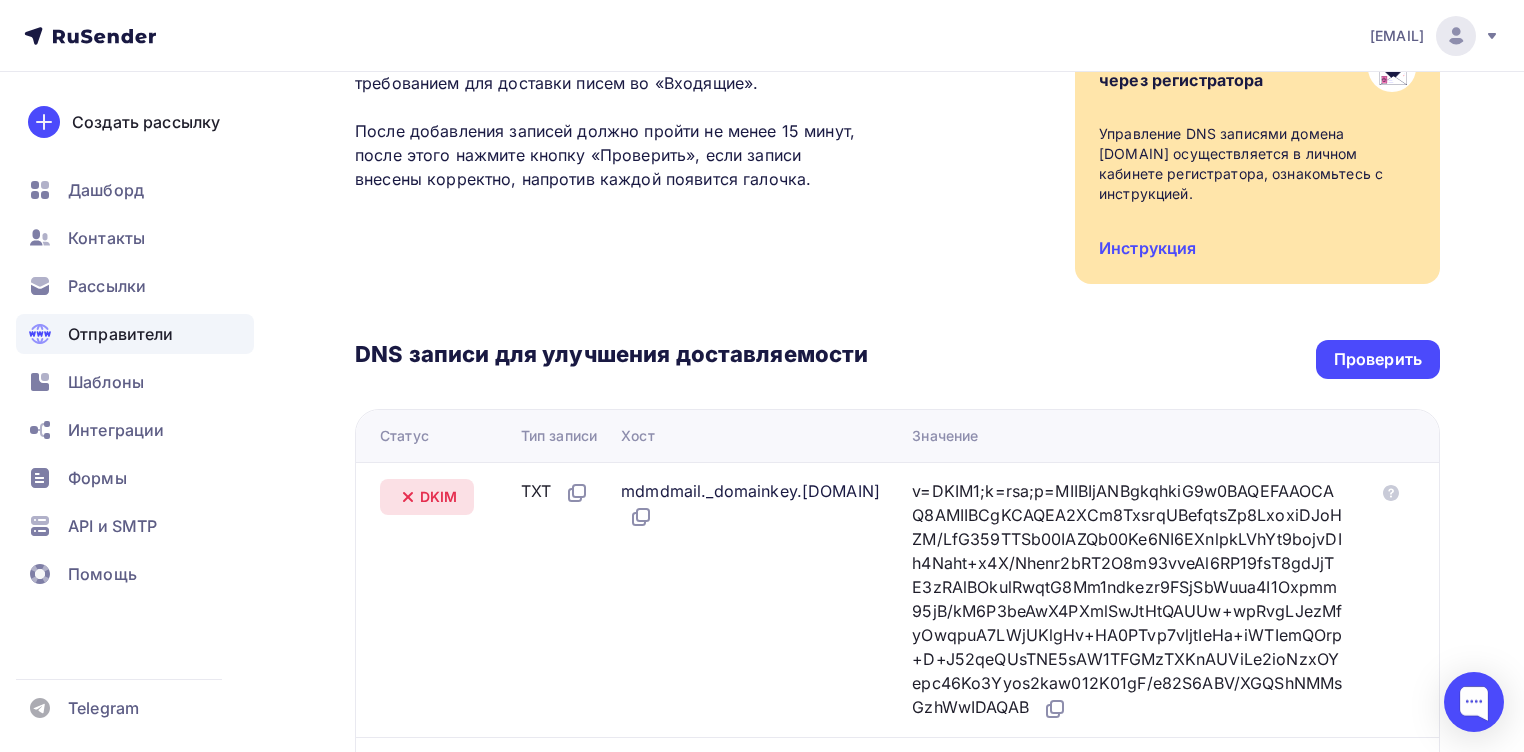 click on "mdmdmail._domainkey.[DOMAIN]" at bounding box center (758, 599) 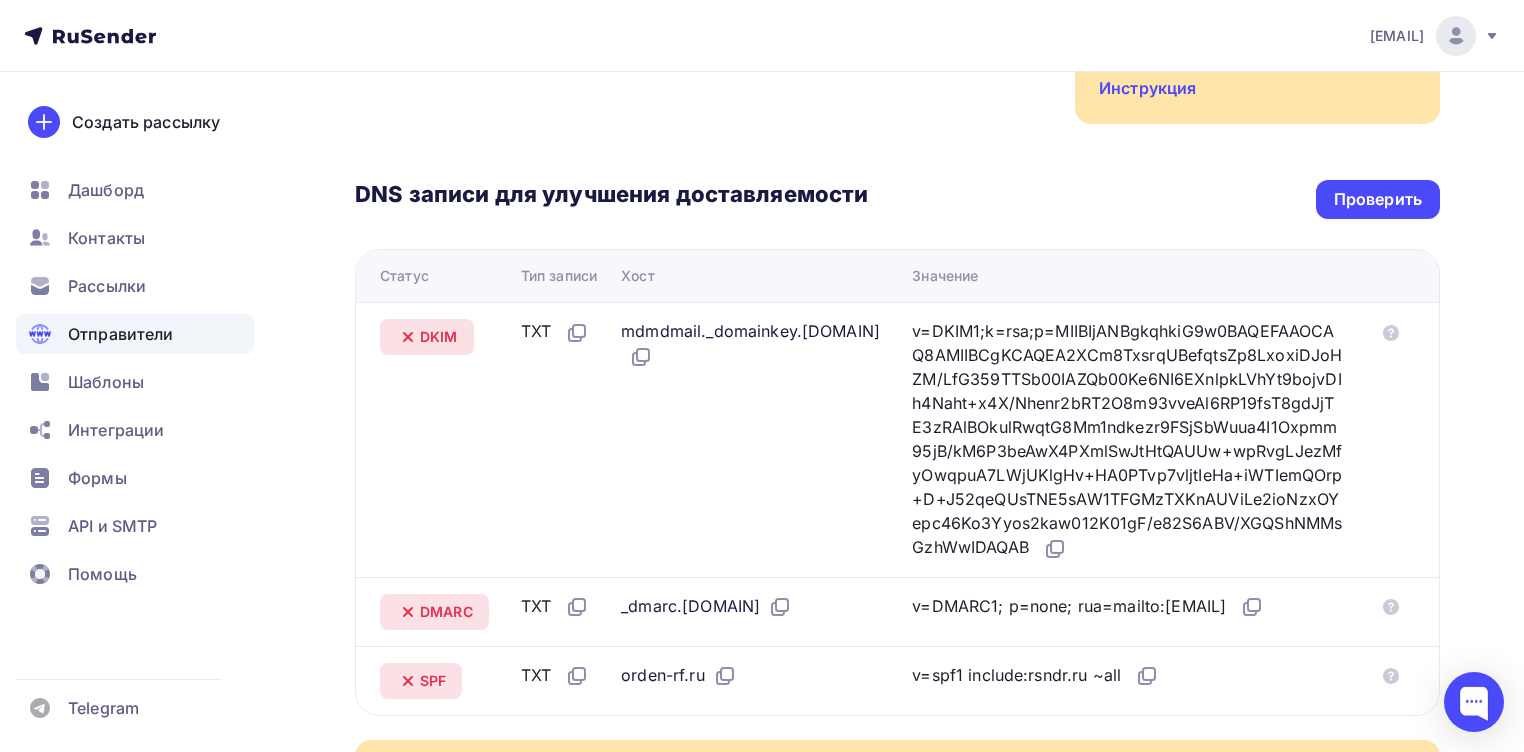 scroll, scrollTop: 560, scrollLeft: 0, axis: vertical 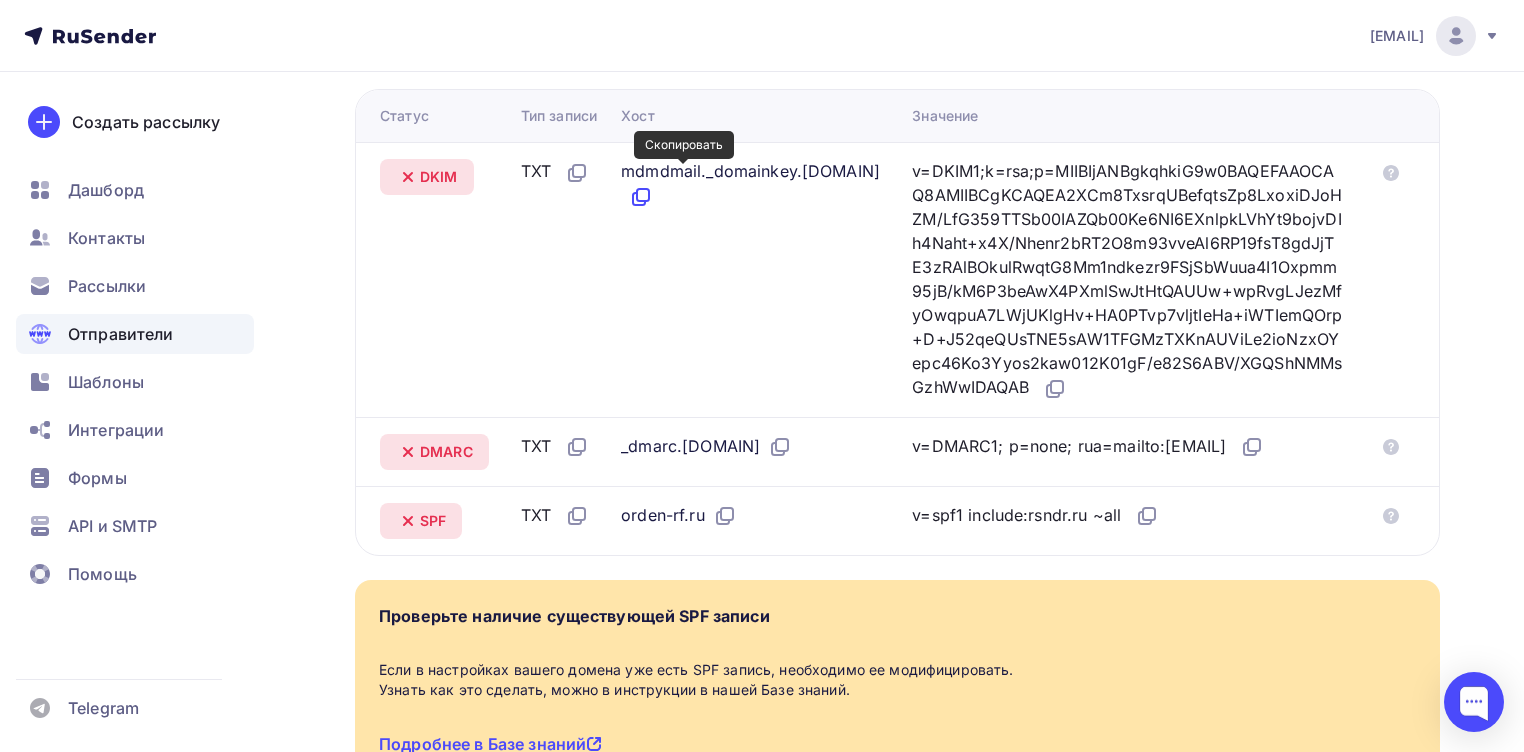click 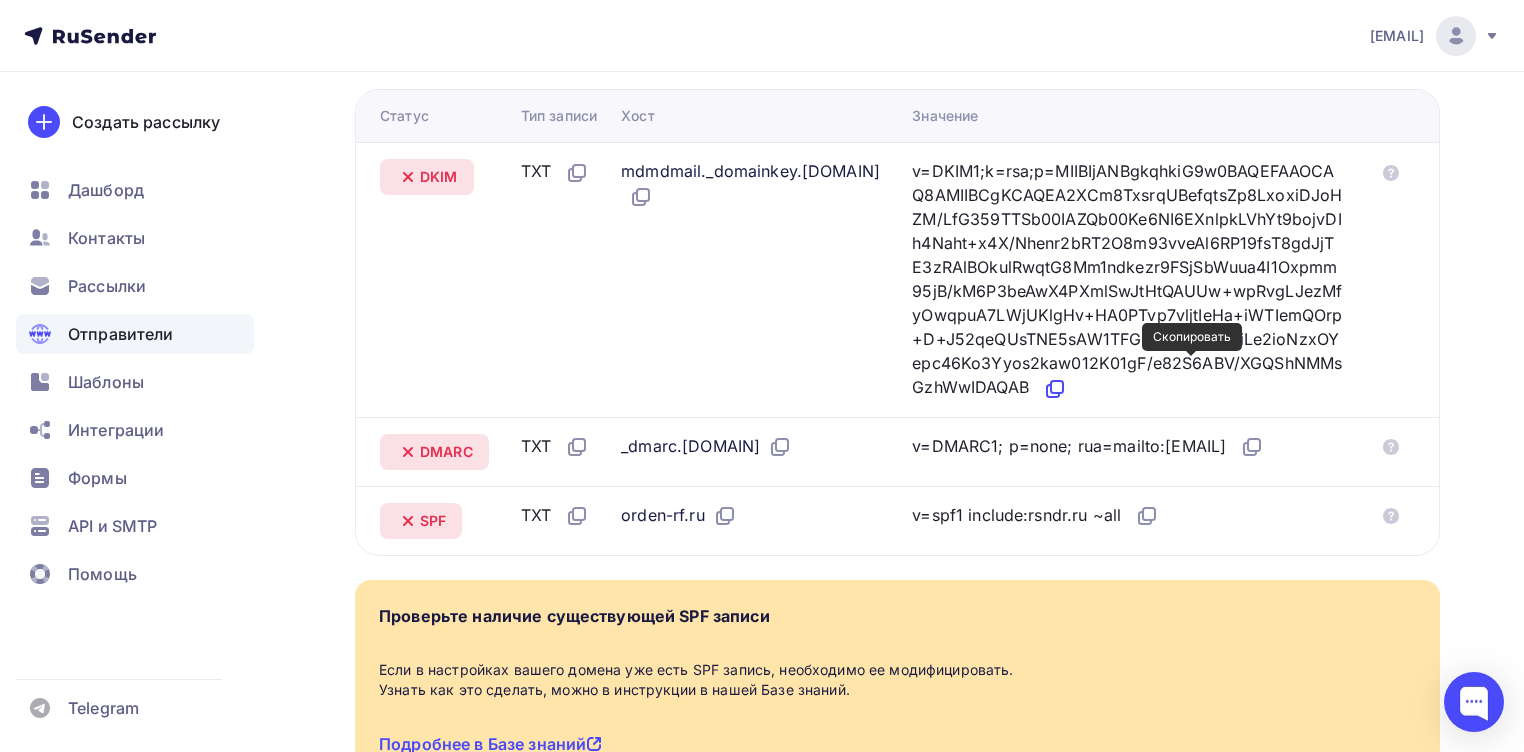 click 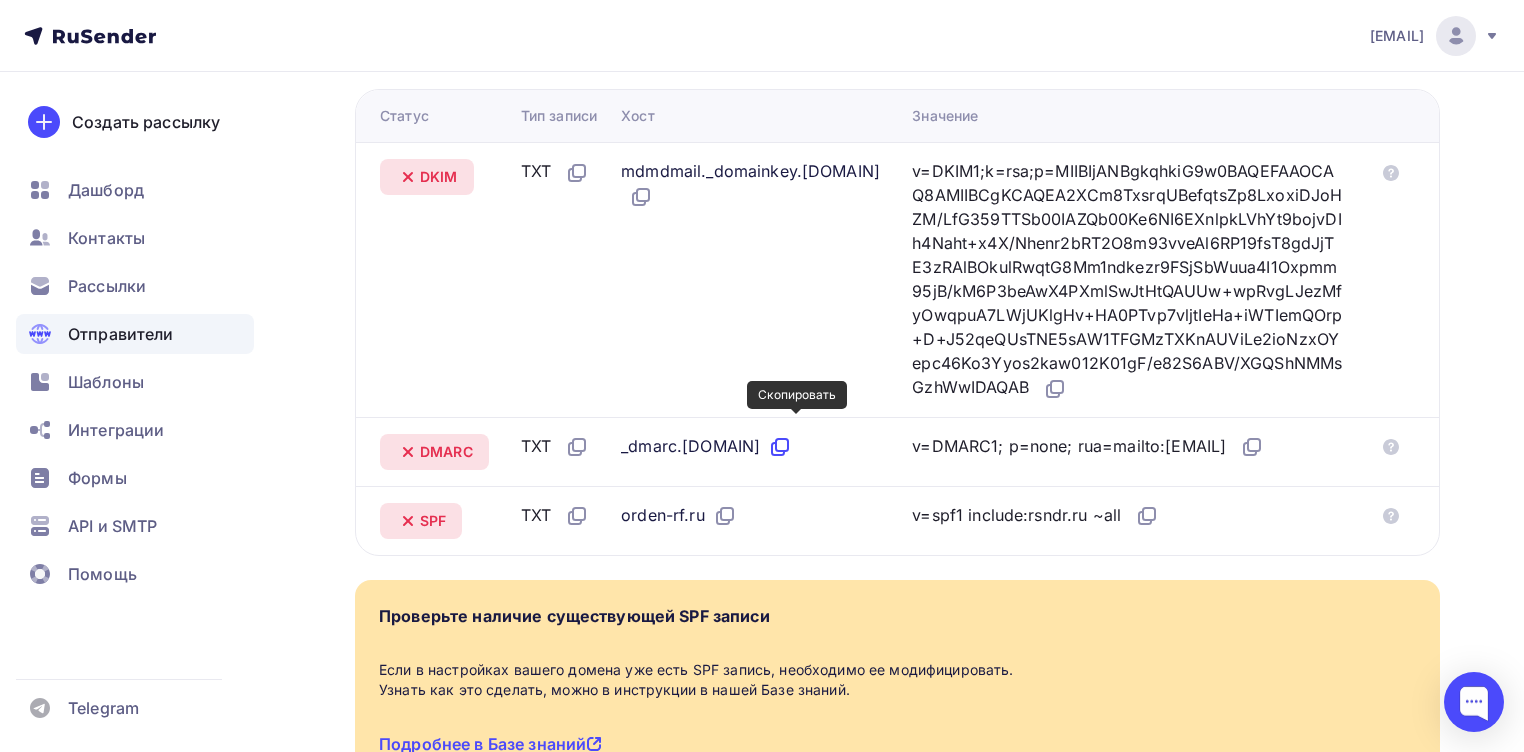 click 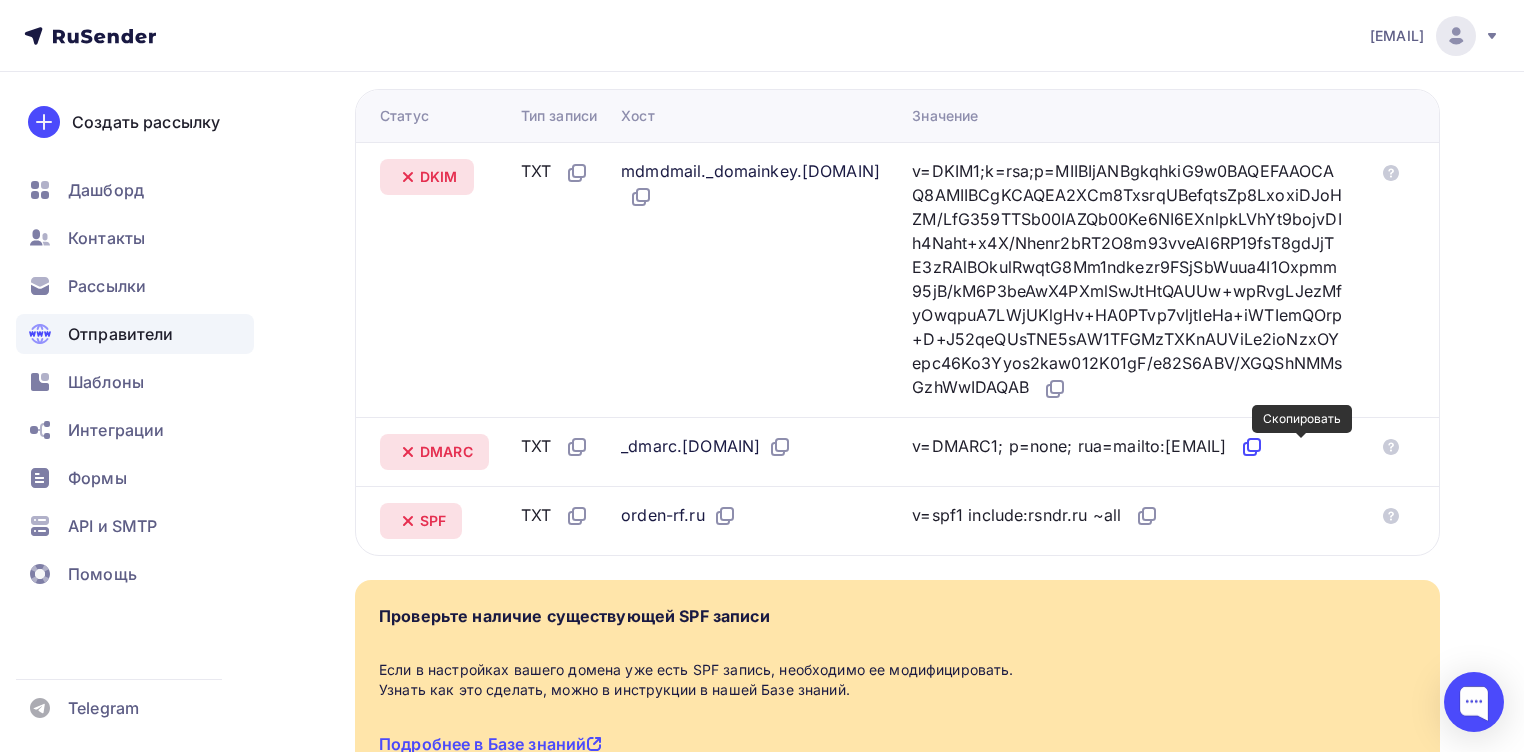 click 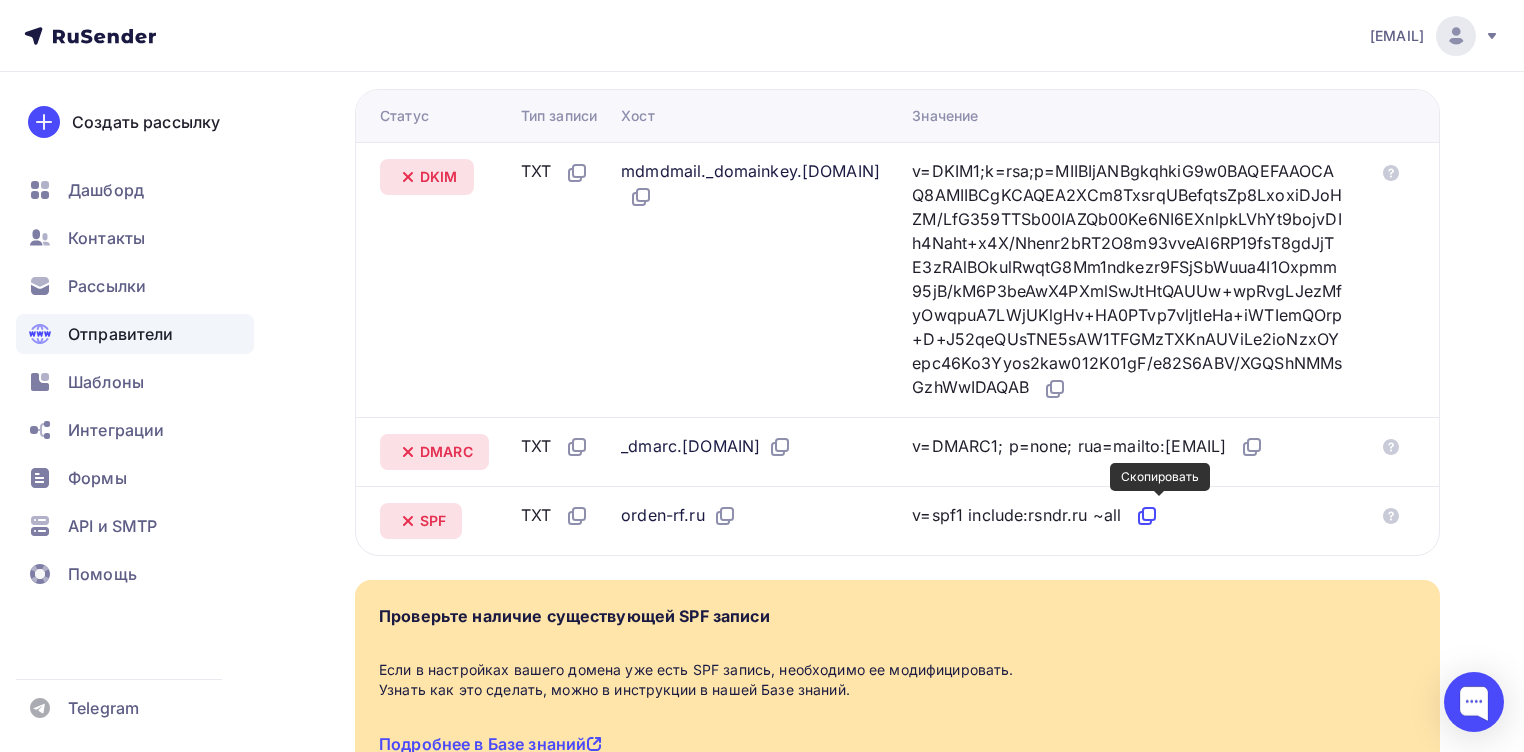 click 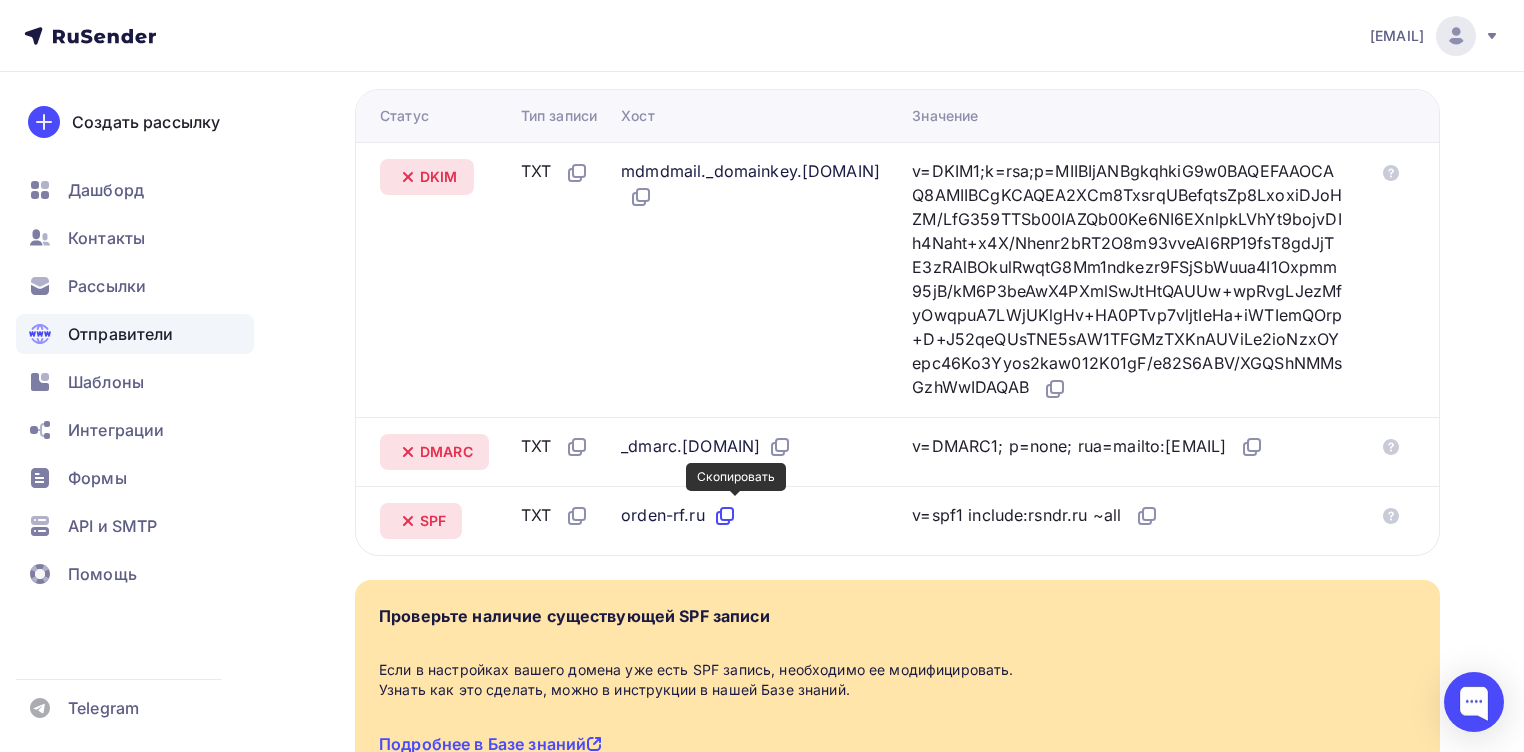 click 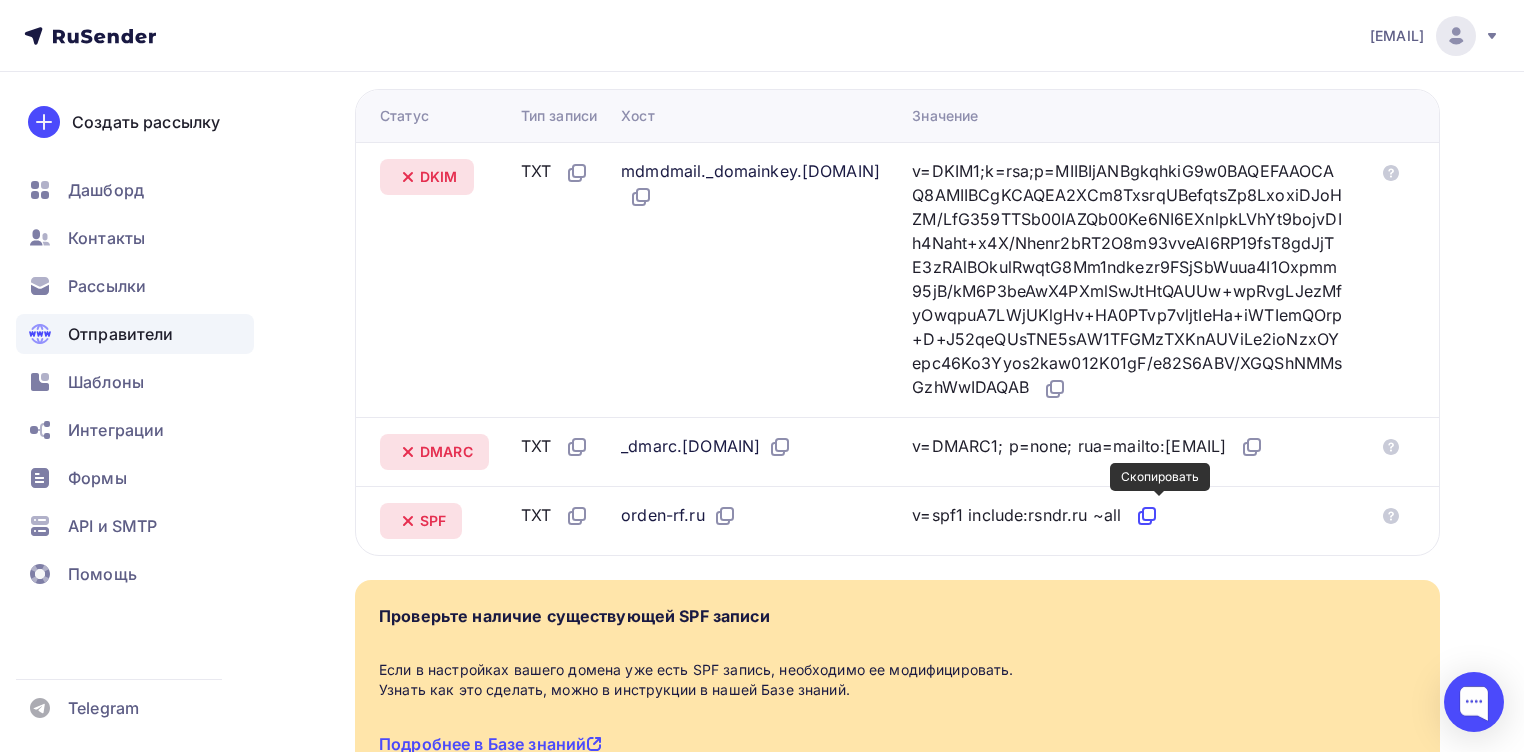 click 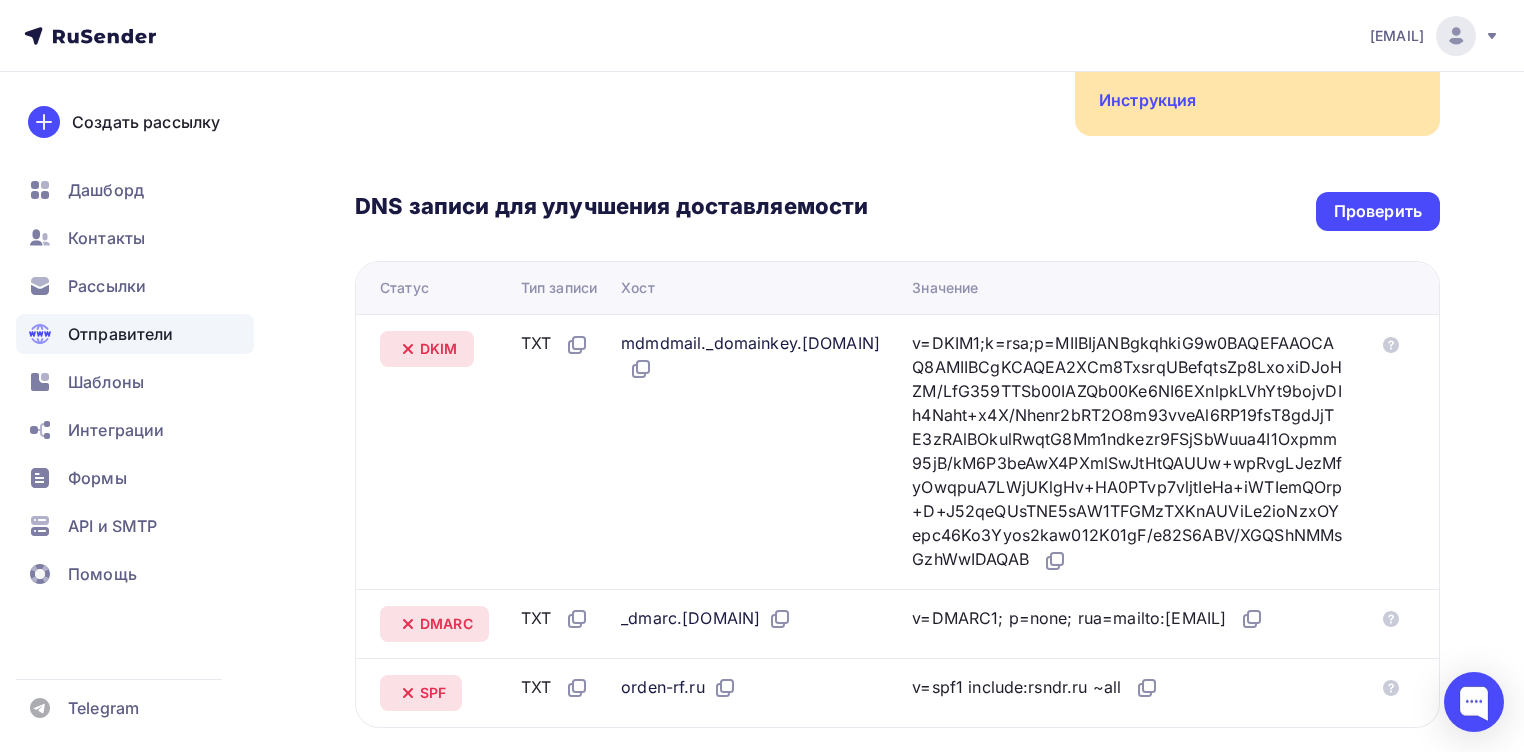 scroll, scrollTop: 308, scrollLeft: 0, axis: vertical 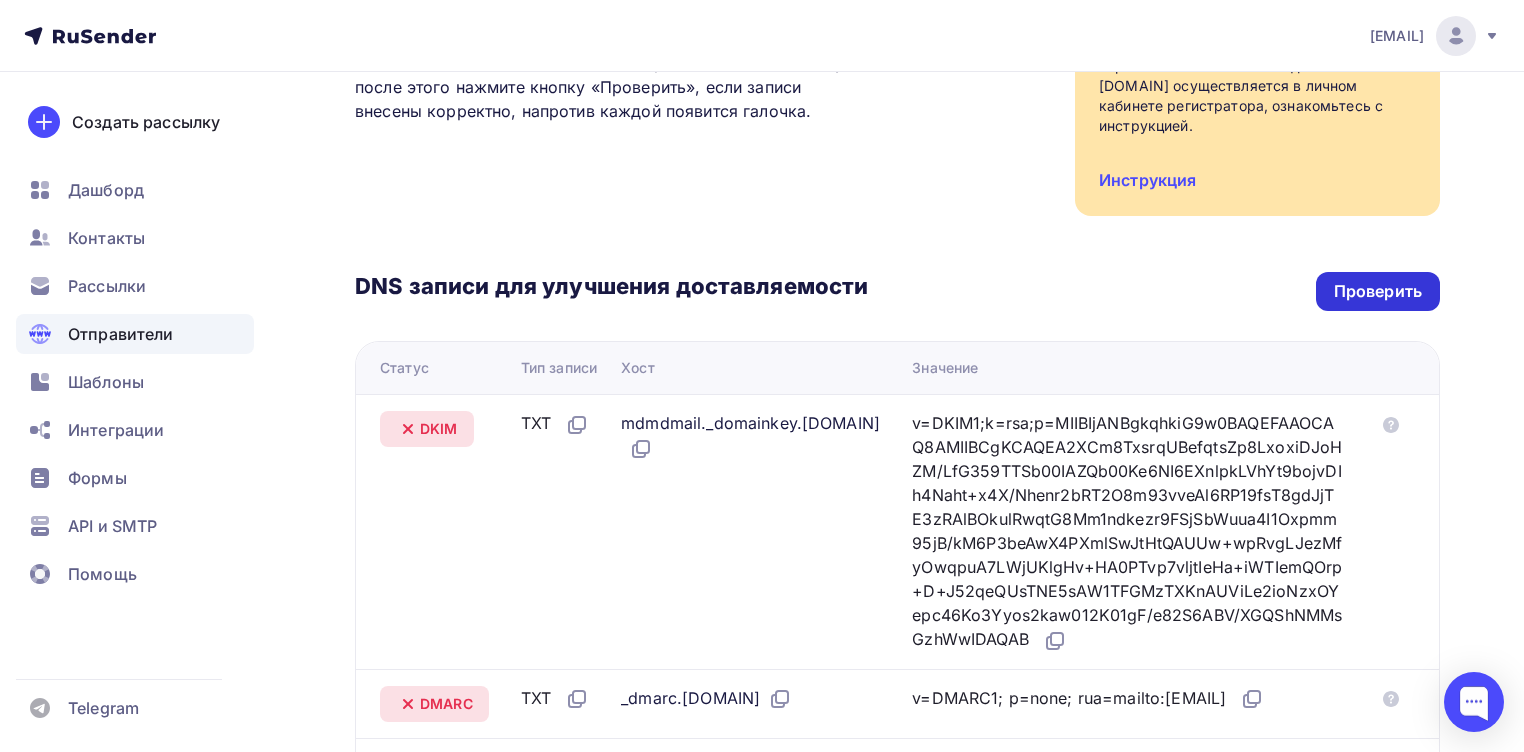 click on "Проверить" at bounding box center (1378, 291) 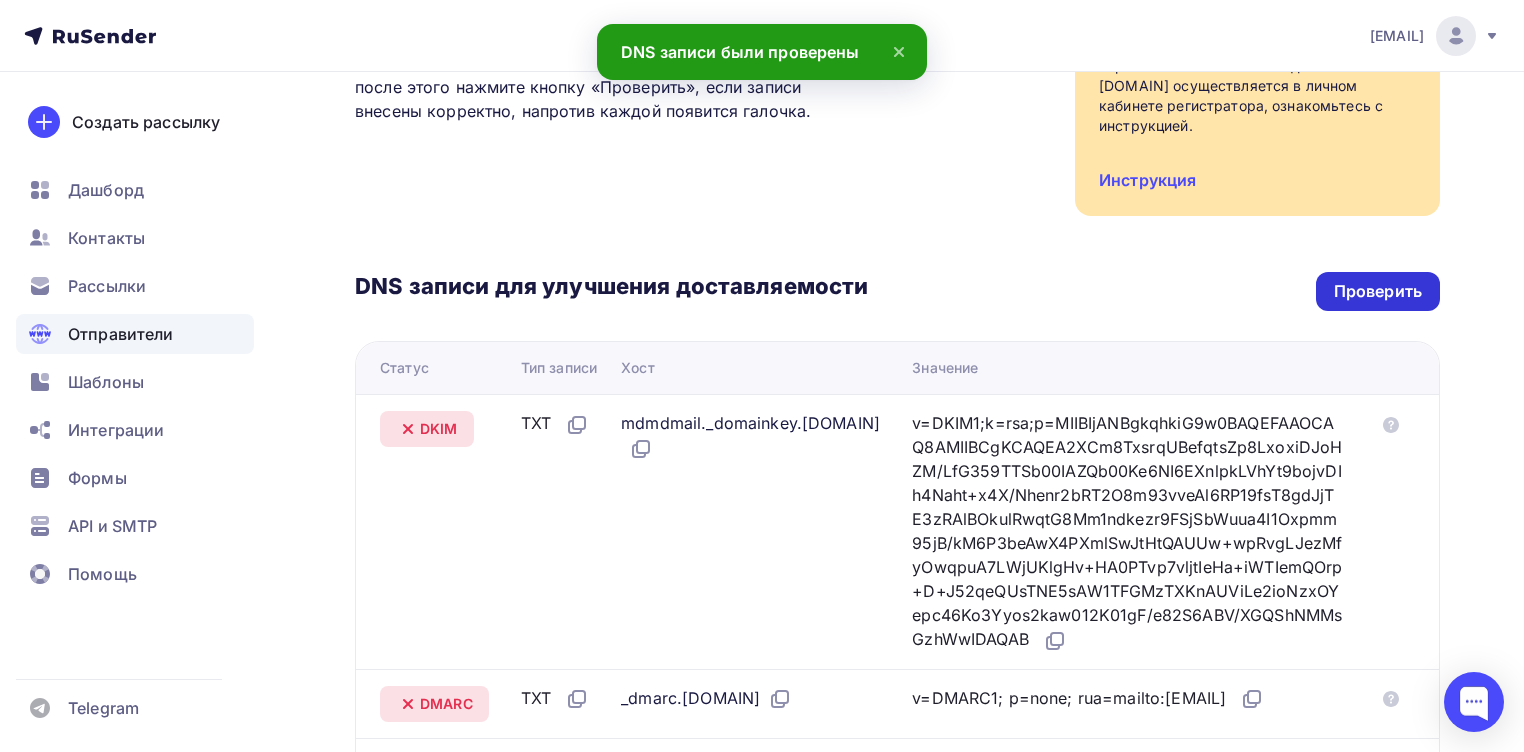 click on "Проверить" at bounding box center (1378, 291) 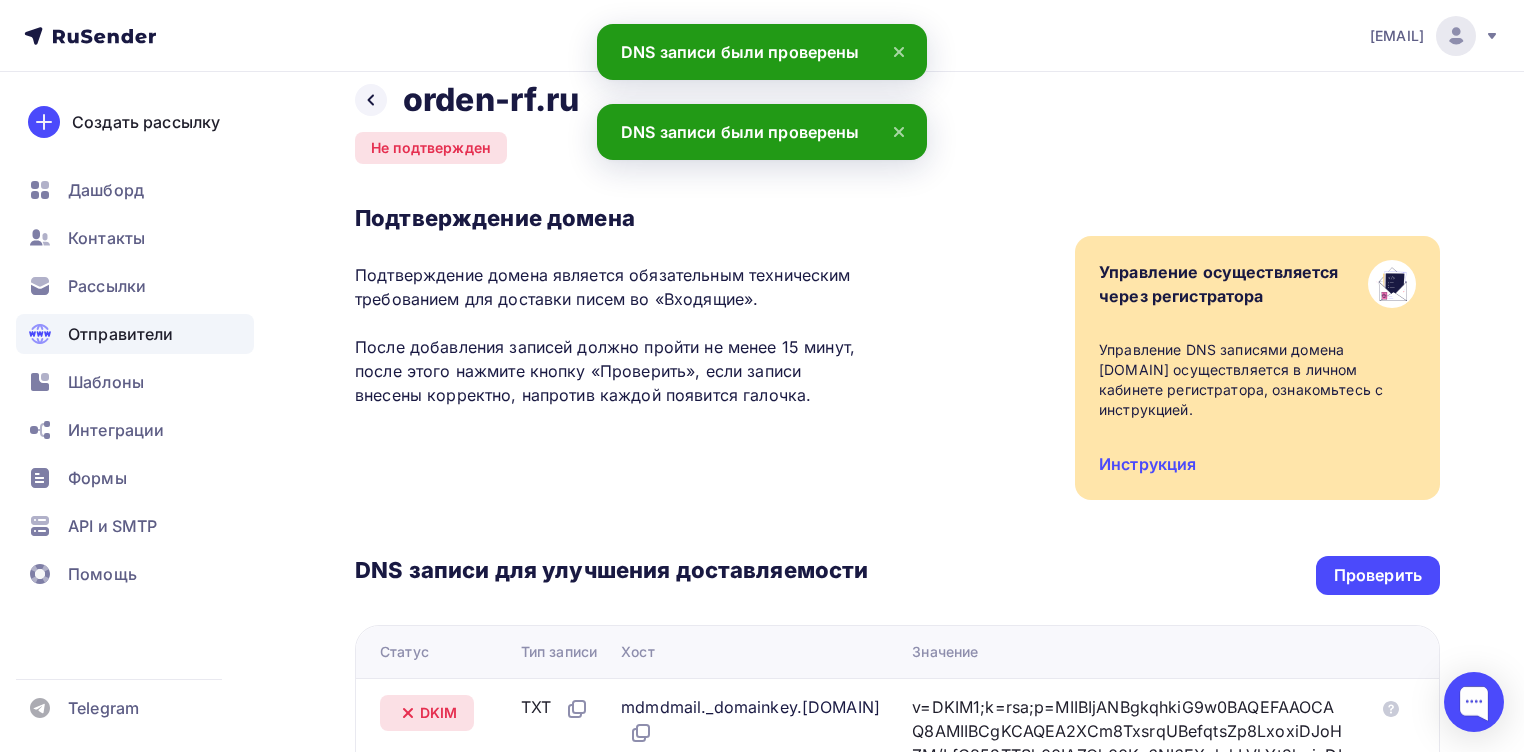 scroll, scrollTop: 0, scrollLeft: 0, axis: both 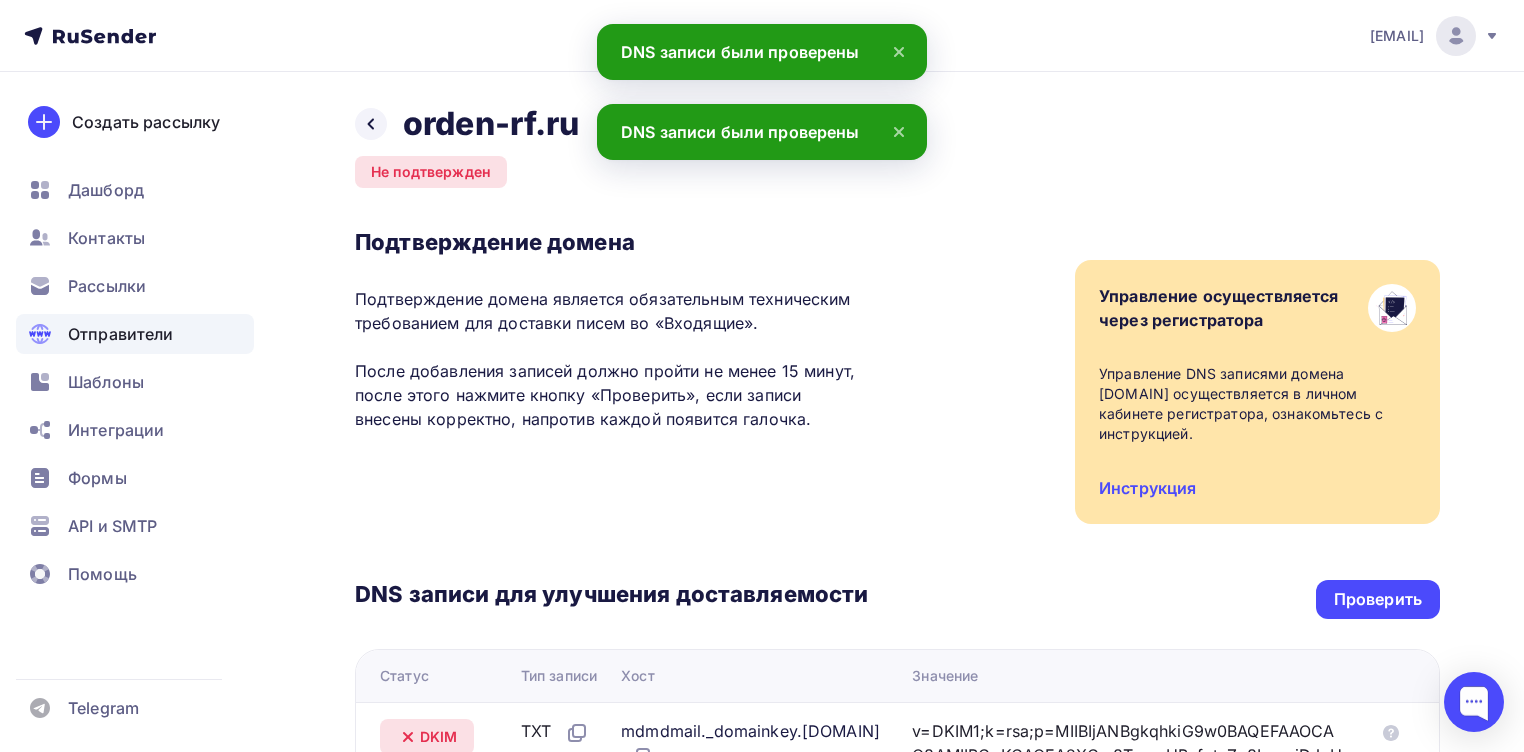 click on "Не подтвержден" at bounding box center [431, 172] 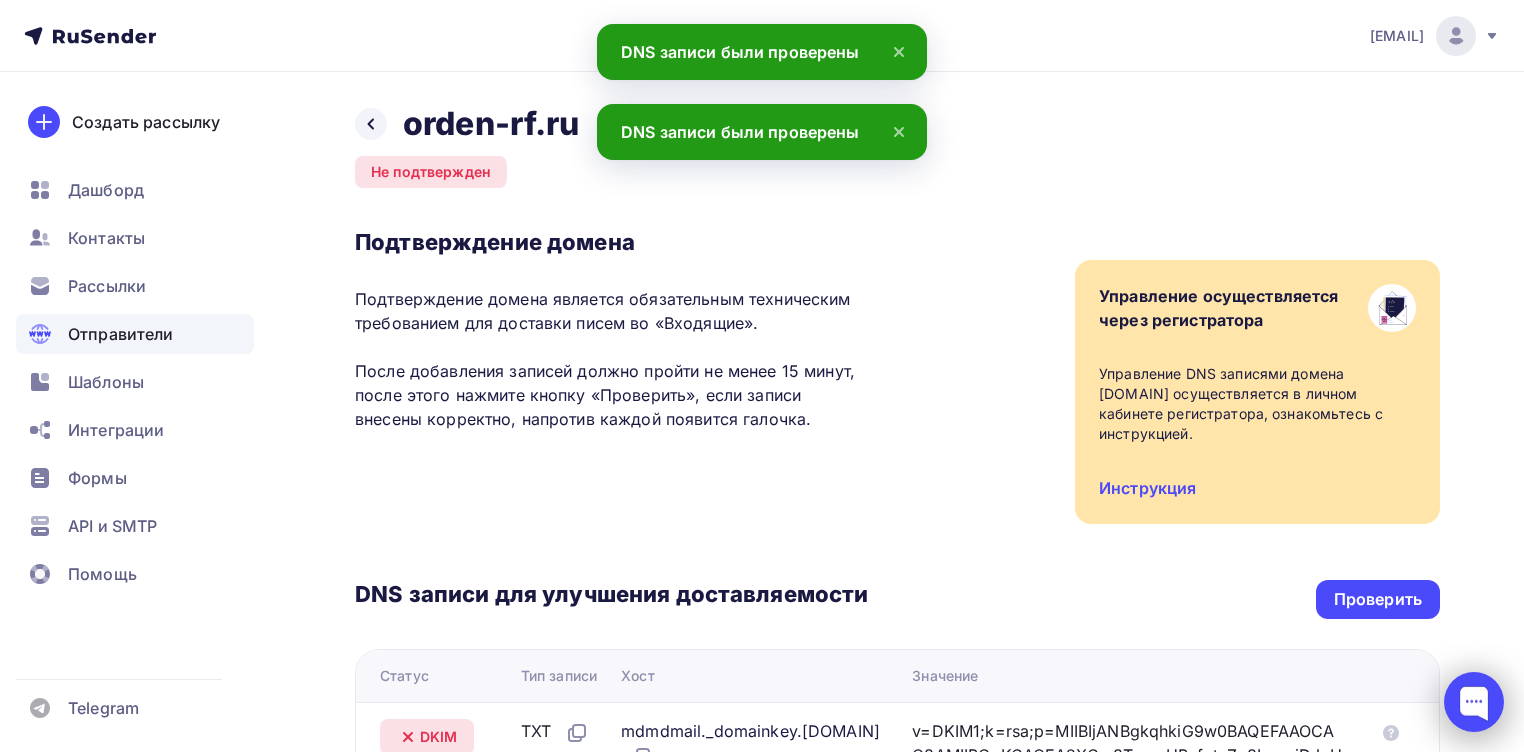 click at bounding box center (1474, 702) 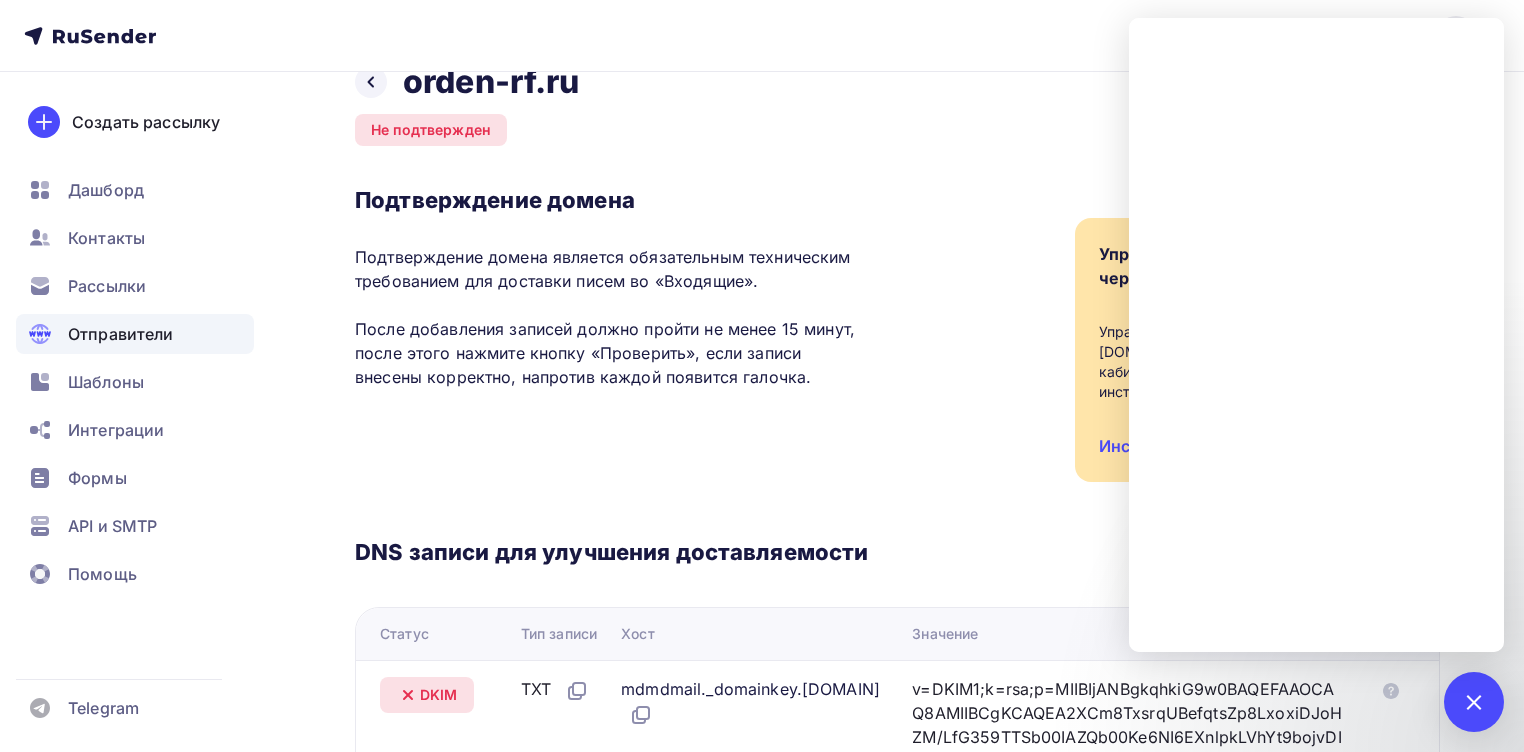 scroll, scrollTop: 80, scrollLeft: 0, axis: vertical 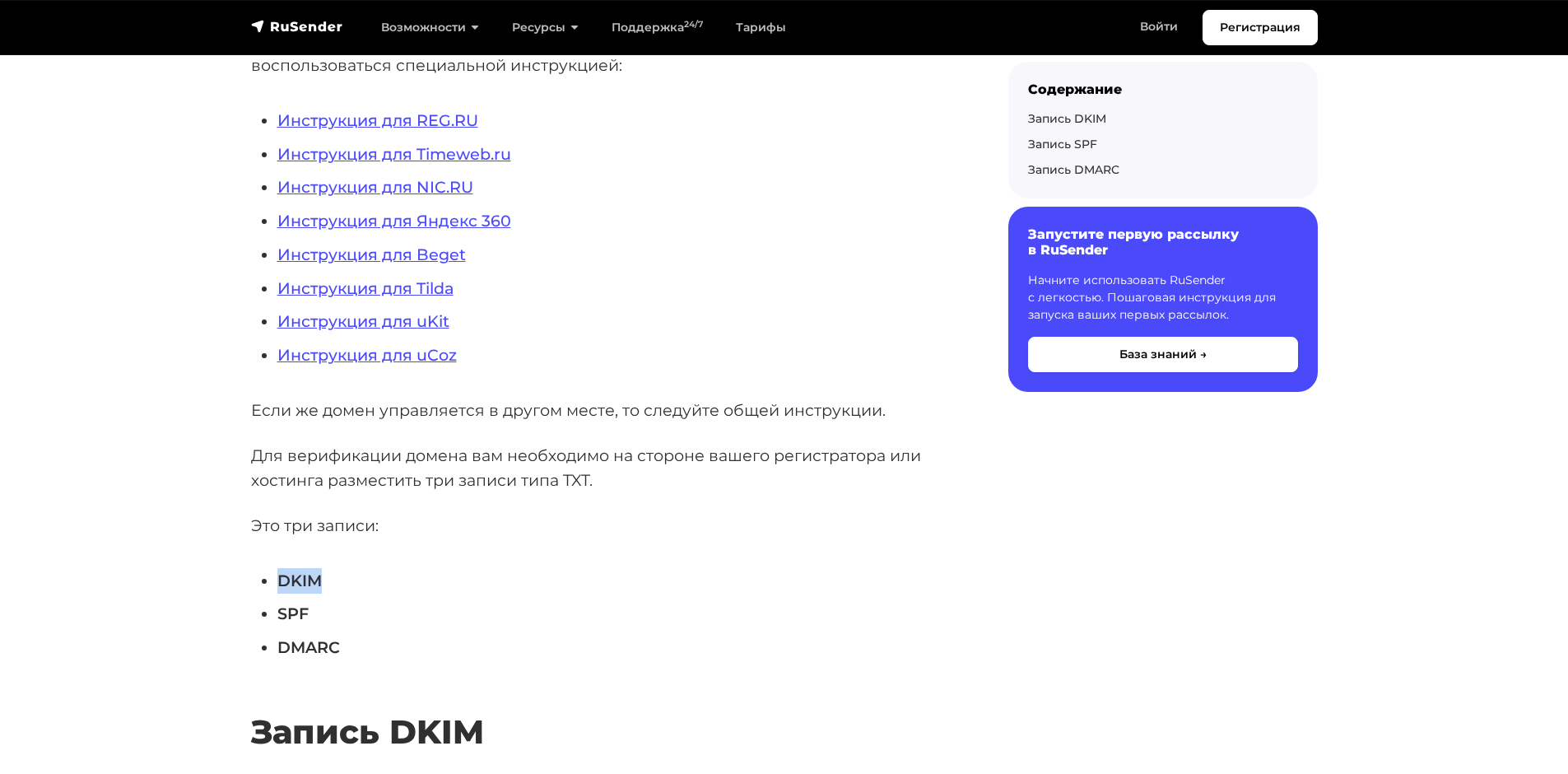 drag, startPoint x: 265, startPoint y: 580, endPoint x: 328, endPoint y: 571, distance: 63.63961 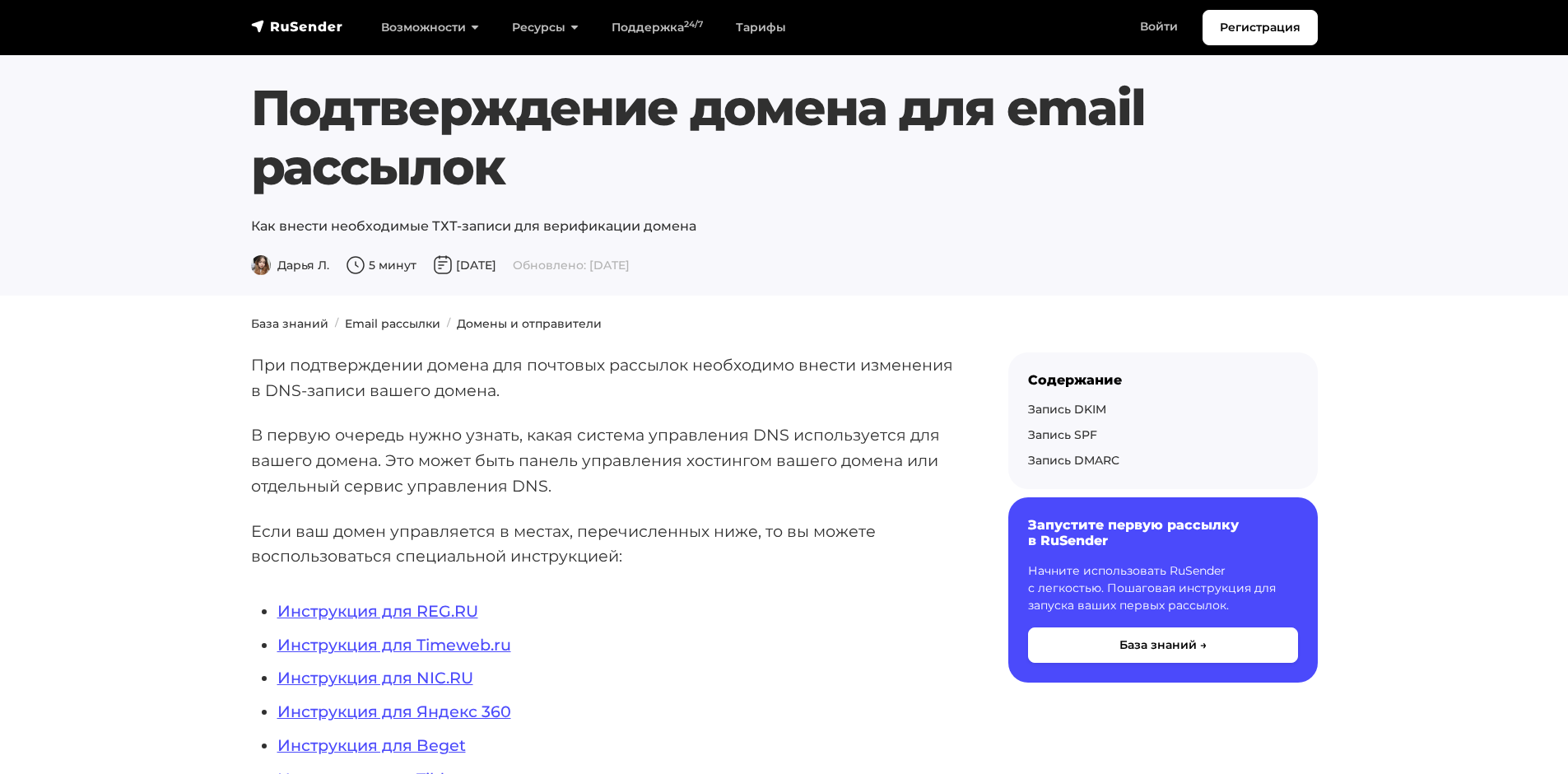 scroll, scrollTop: 0, scrollLeft: 0, axis: both 